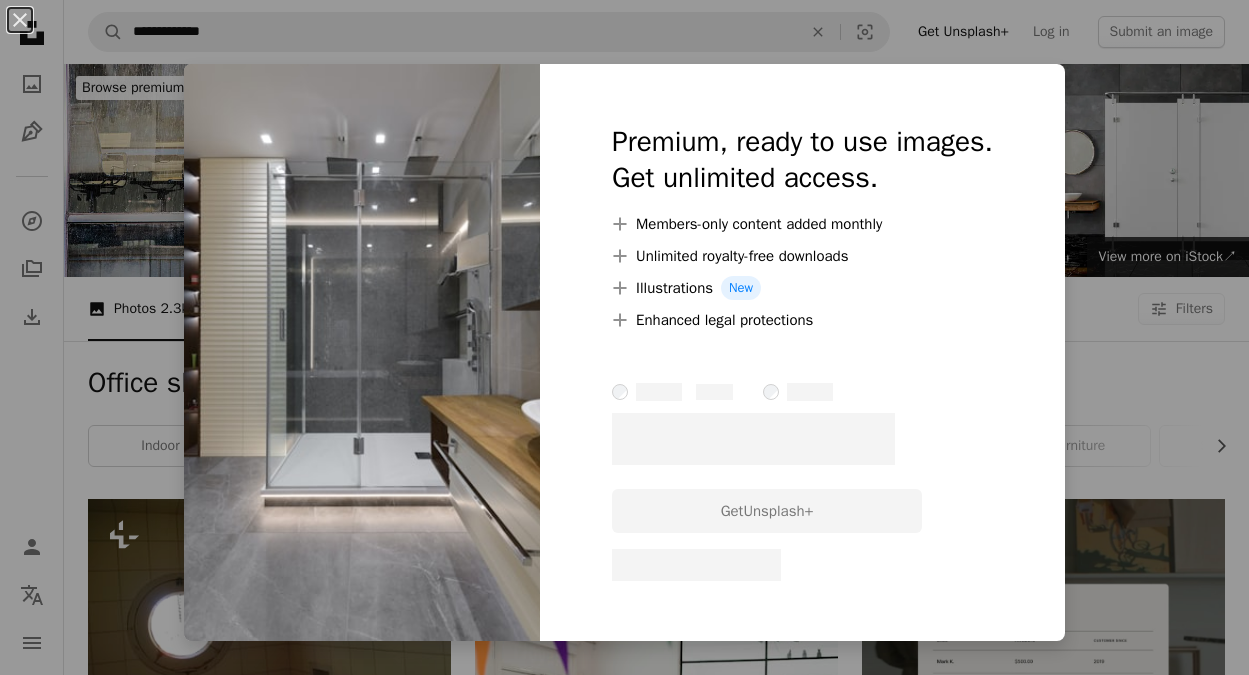 scroll, scrollTop: 1504, scrollLeft: 0, axis: vertical 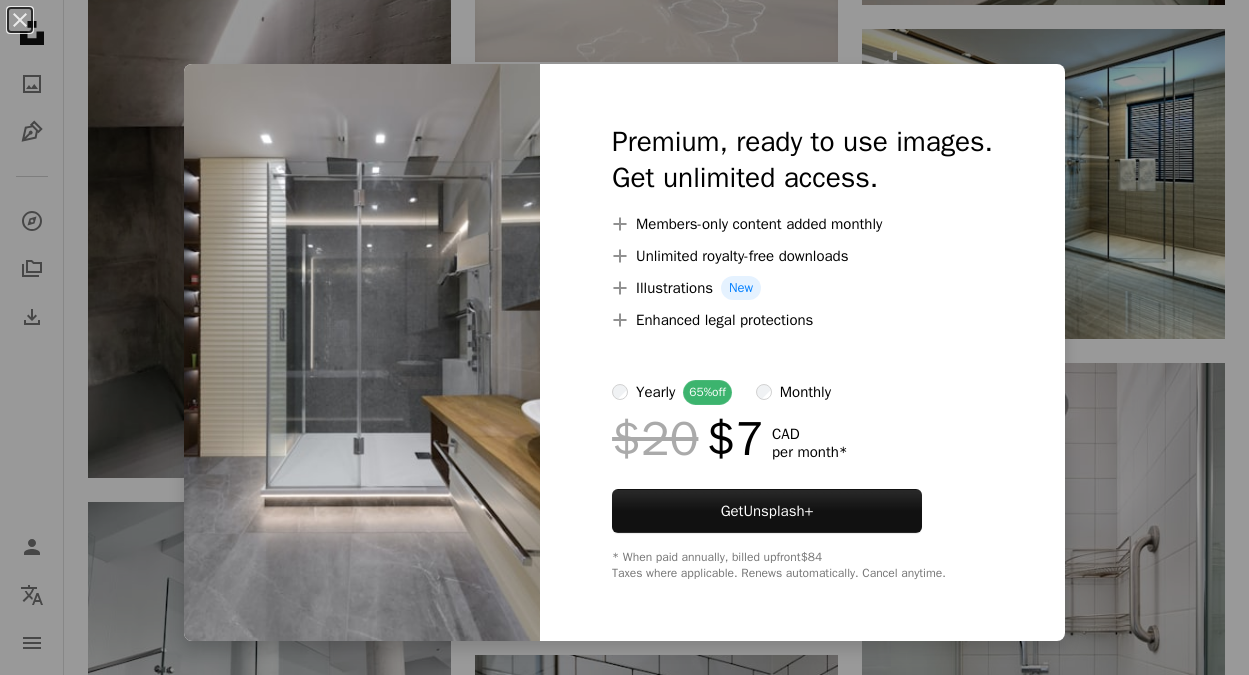 click on "An X shape Premium, ready to use images. Get unlimited access. A plus sign Members-only content added monthly A plus sign Unlimited royalty-free downloads A plus sign Illustrations  New A plus sign Enhanced legal protections yearly 65%  off monthly $20   $7 CAD per month * Get  Unsplash+ * When paid annually, billed upfront  $84 Taxes where applicable. Renews automatically. Cancel anytime." at bounding box center [624, 337] 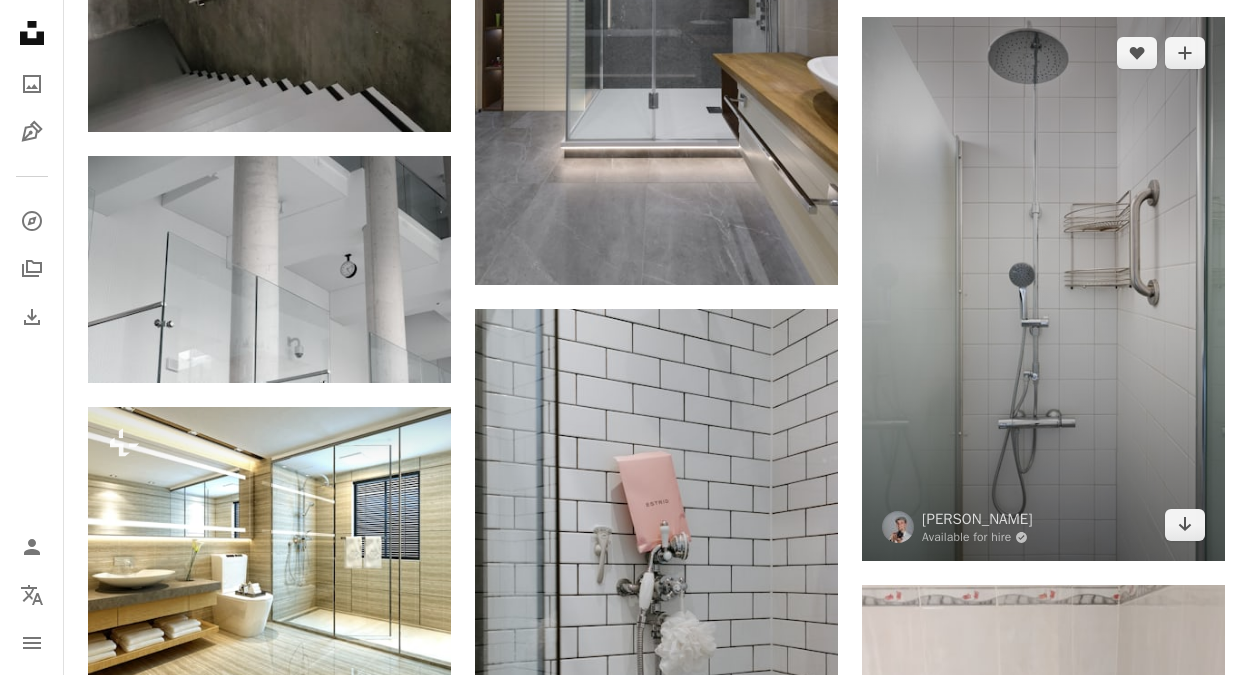 scroll, scrollTop: 1843, scrollLeft: 0, axis: vertical 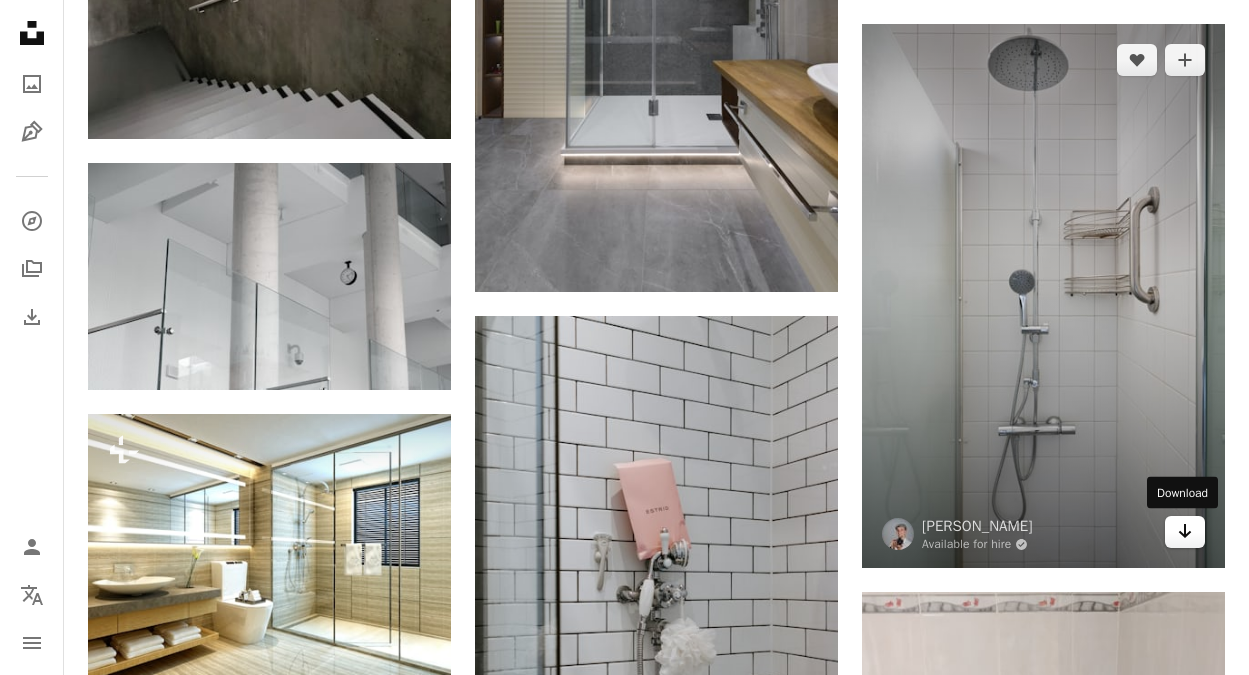click on "Arrow pointing down" at bounding box center [1185, 532] 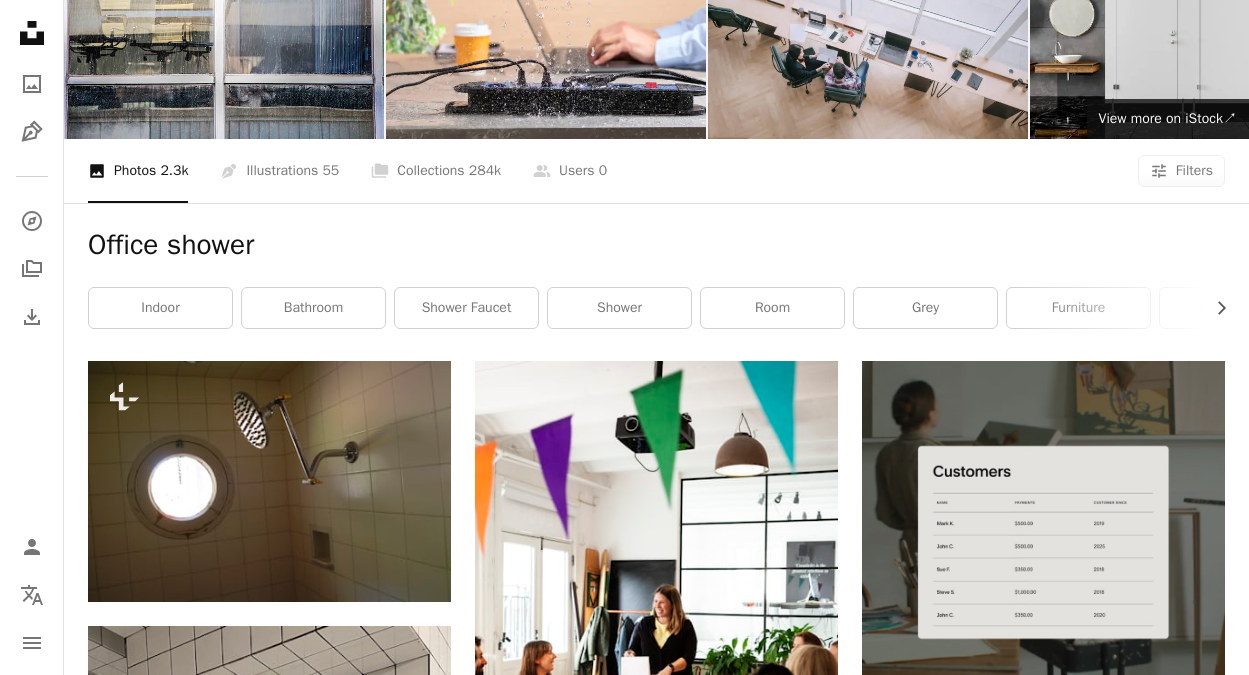 scroll, scrollTop: 0, scrollLeft: 0, axis: both 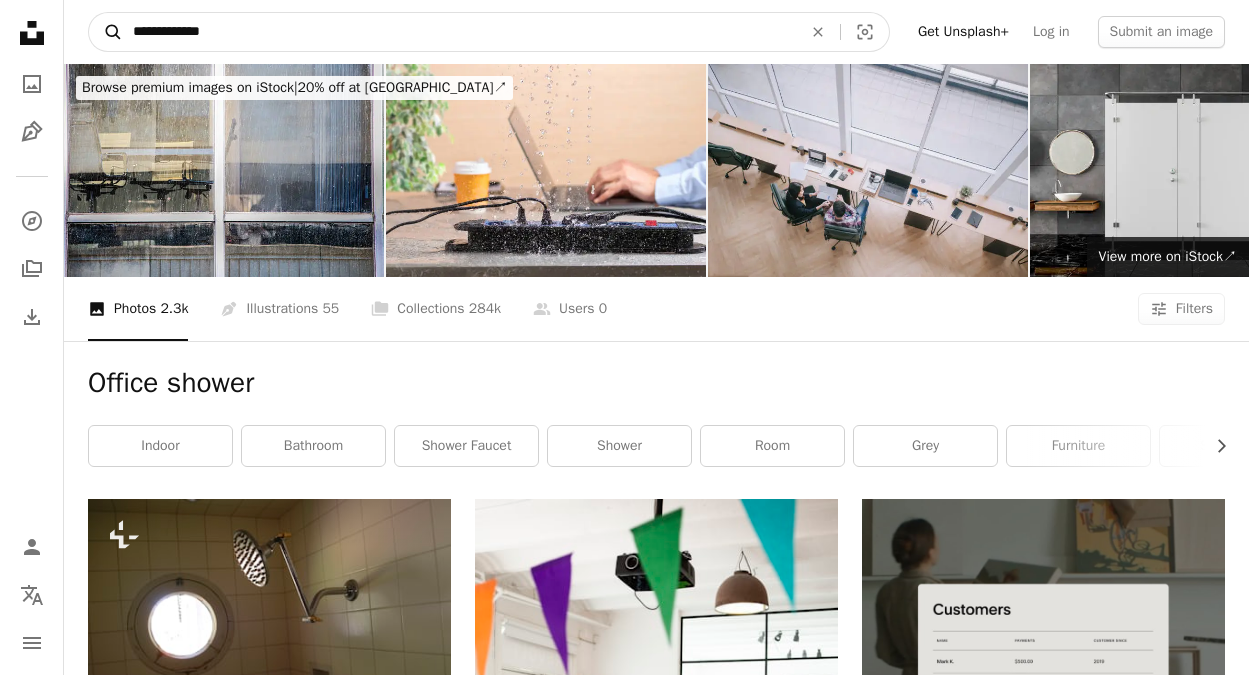 drag, startPoint x: 178, startPoint y: 34, endPoint x: 89, endPoint y: 39, distance: 89.140335 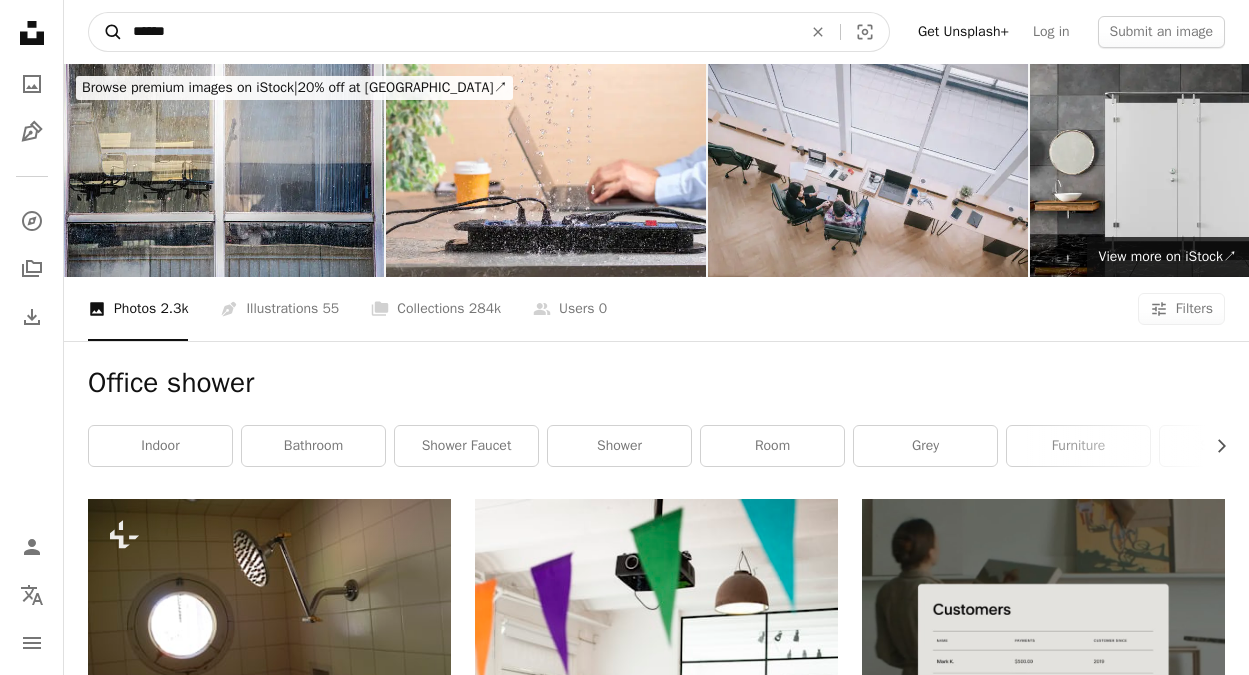 type on "******" 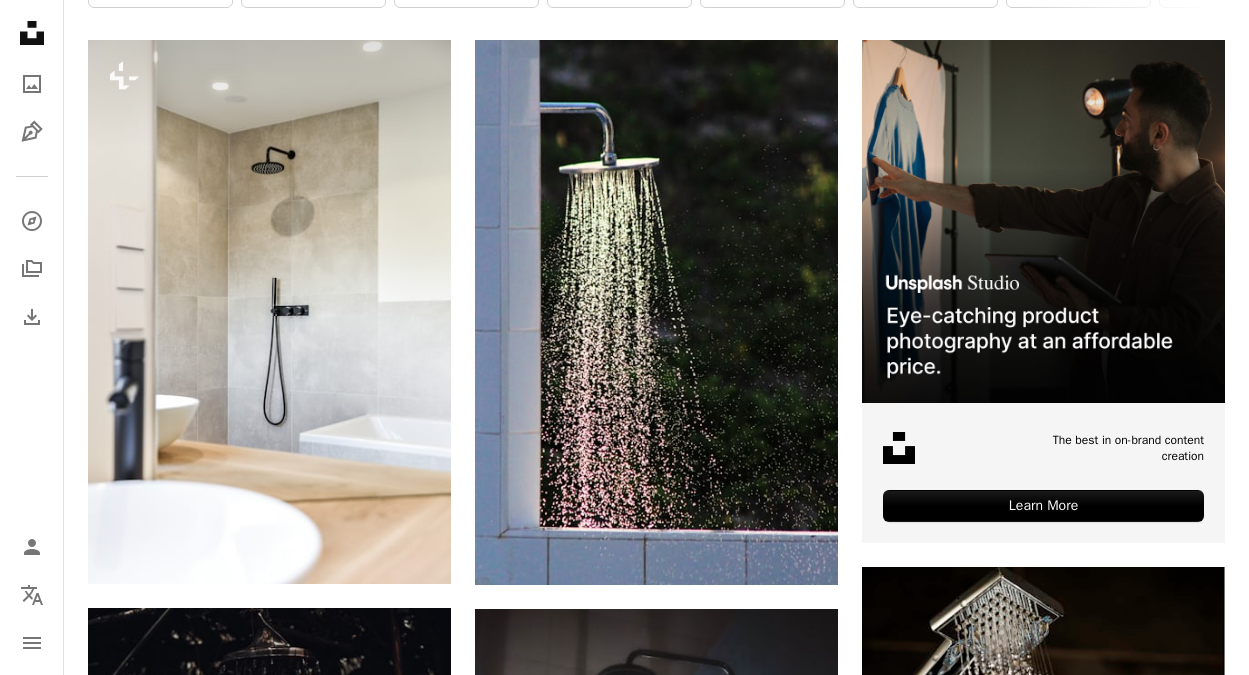 scroll, scrollTop: 422, scrollLeft: 0, axis: vertical 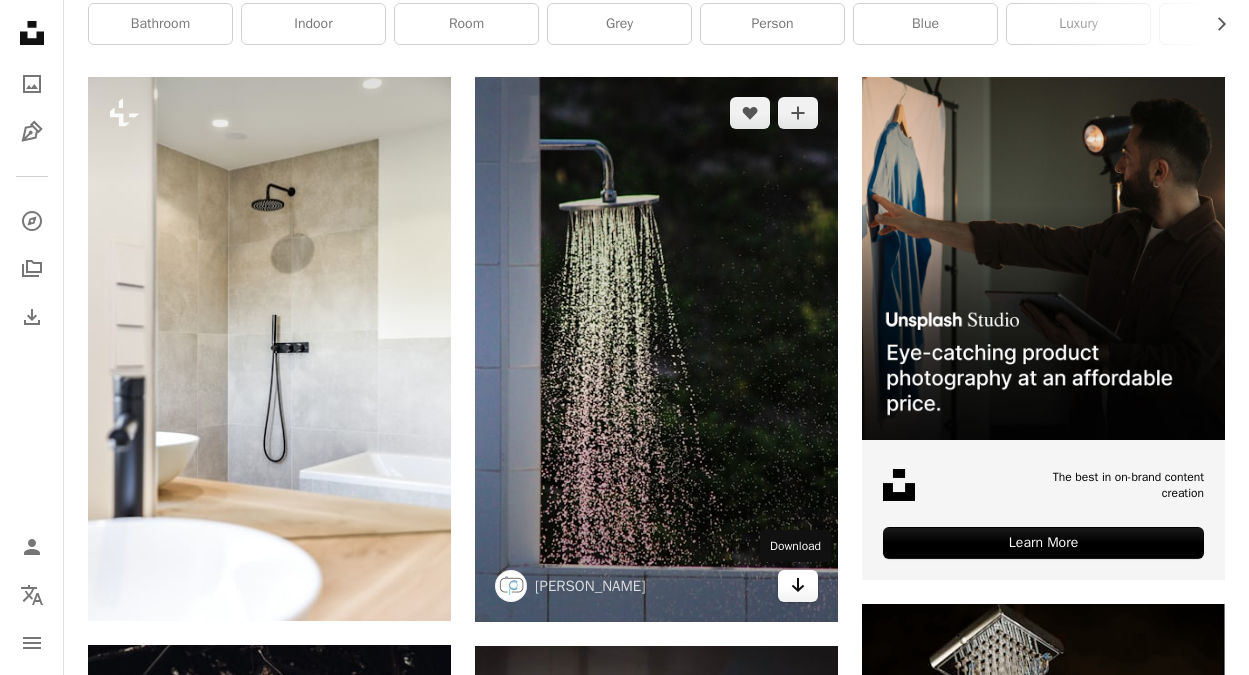 click on "Arrow pointing down" 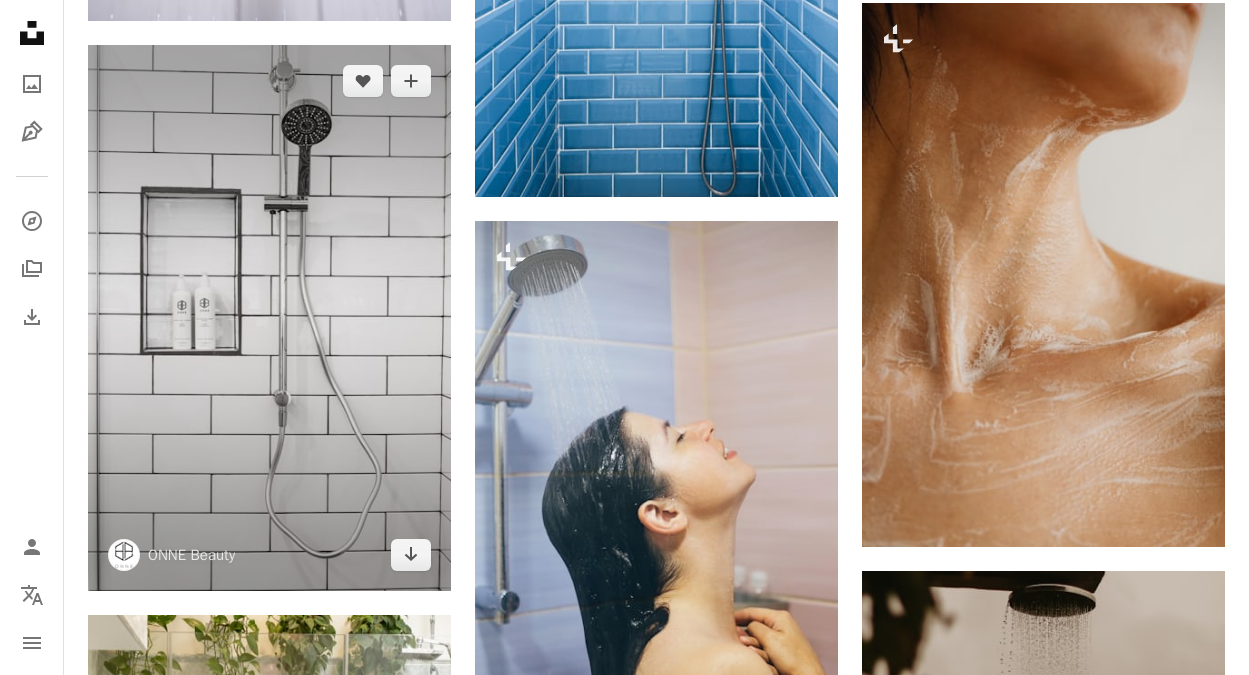 scroll, scrollTop: 2152, scrollLeft: 0, axis: vertical 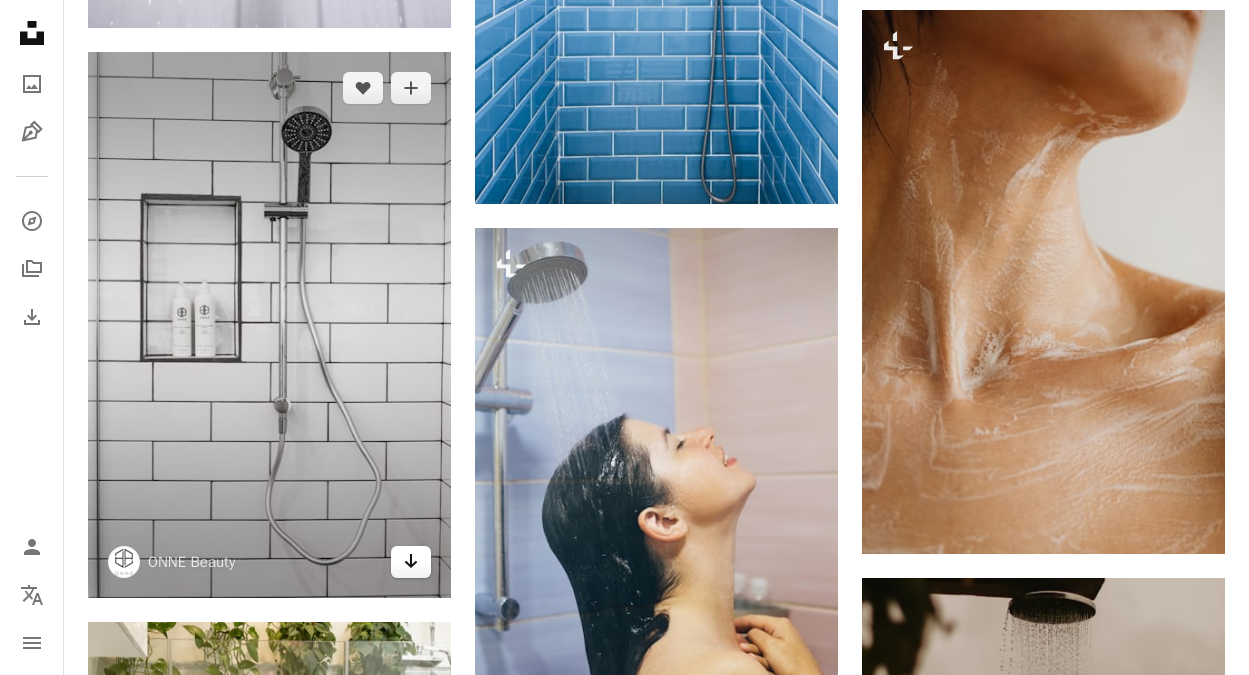 click on "Arrow pointing down" 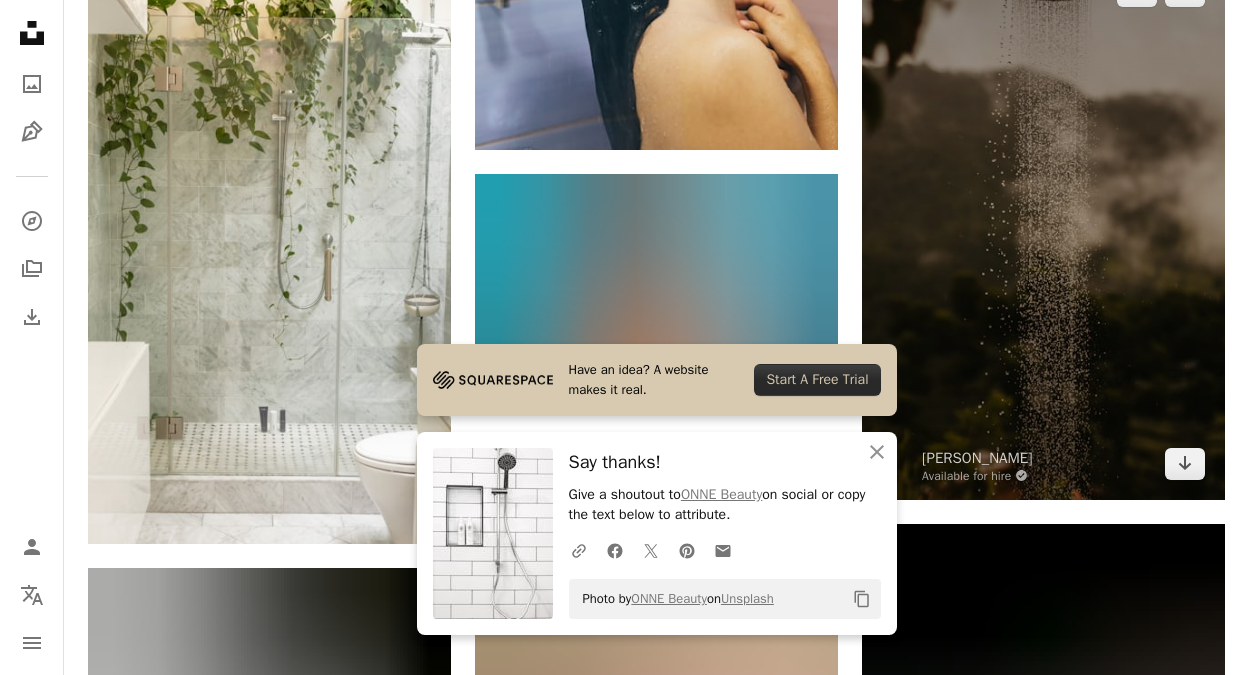 scroll, scrollTop: 2779, scrollLeft: 0, axis: vertical 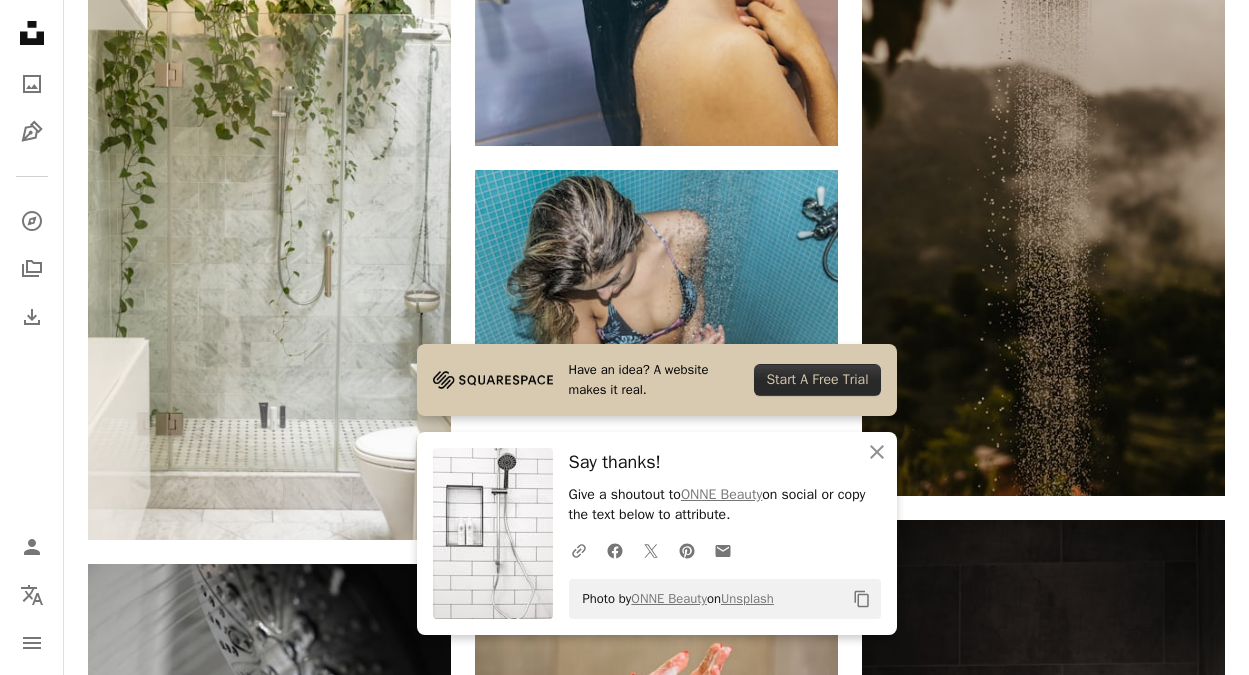 click on "Plus sign for Unsplash+ A heart A plus sign Getty Images For  Unsplash+ A lock Download A heart A plus sign [PERSON_NAME] Available for hire A checkmark inside of a circle Arrow pointing down A heart A plus sign [PERSON_NAME] Available for hire A checkmark inside of a circle Arrow pointing down A heart A plus sign ONNE Beauty Arrow pointing down A heart A plus sign Curology Arrow pointing down A heart A plus sign [PERSON_NAME] Arrow pointing down A heart A plus sign [PERSON_NAME] Available for hire A checkmark inside of a circle Arrow pointing down A heart A plus sign [PERSON_NAME] Arrow pointing down A heart A plus sign [PERSON_NAME] Arrow pointing down A heart A plus sign [PERSON_NAME] Arrow pointing down A heart A plus sign [PERSON_NAME] Available for hire A checkmark inside of a circle Arrow pointing down Plus sign for Unsplash+ A heart A plus sign Getty Images For  Unsplash+ A lock Download A heart A plus sign [PERSON_NAME] Arrow pointing down Plus sign for Unsplash+ A heart A plus sign [PERSON_NAME] For" at bounding box center [656, -304] 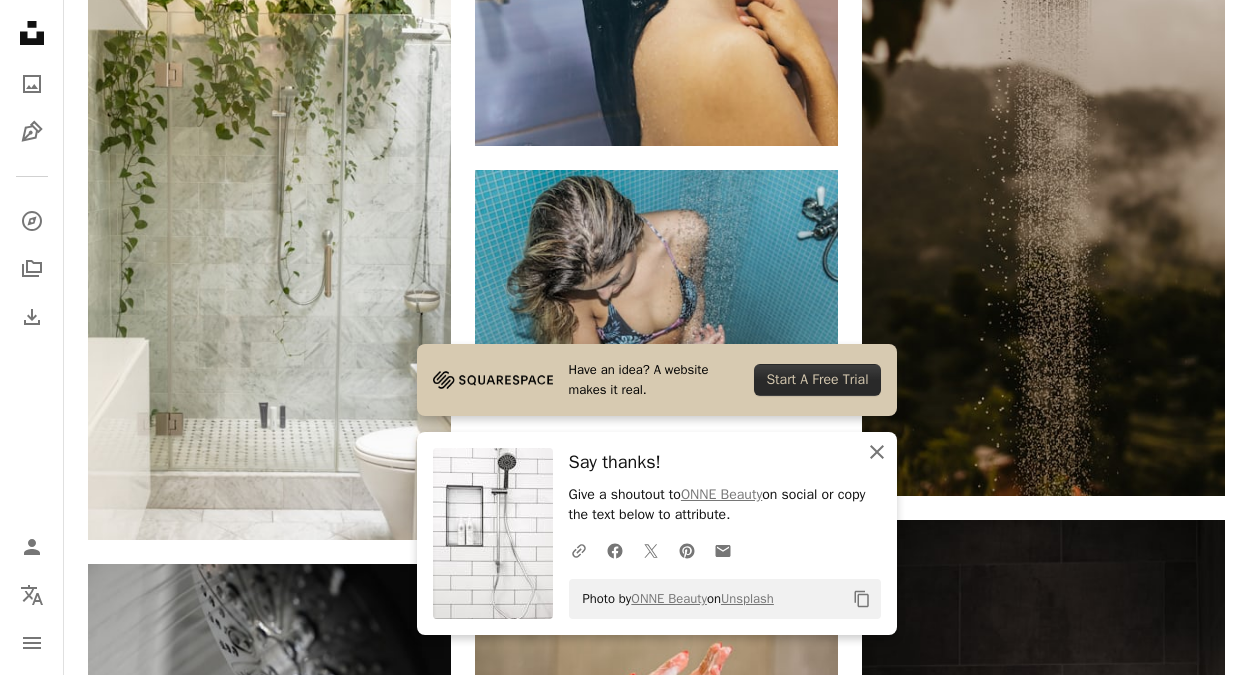 click 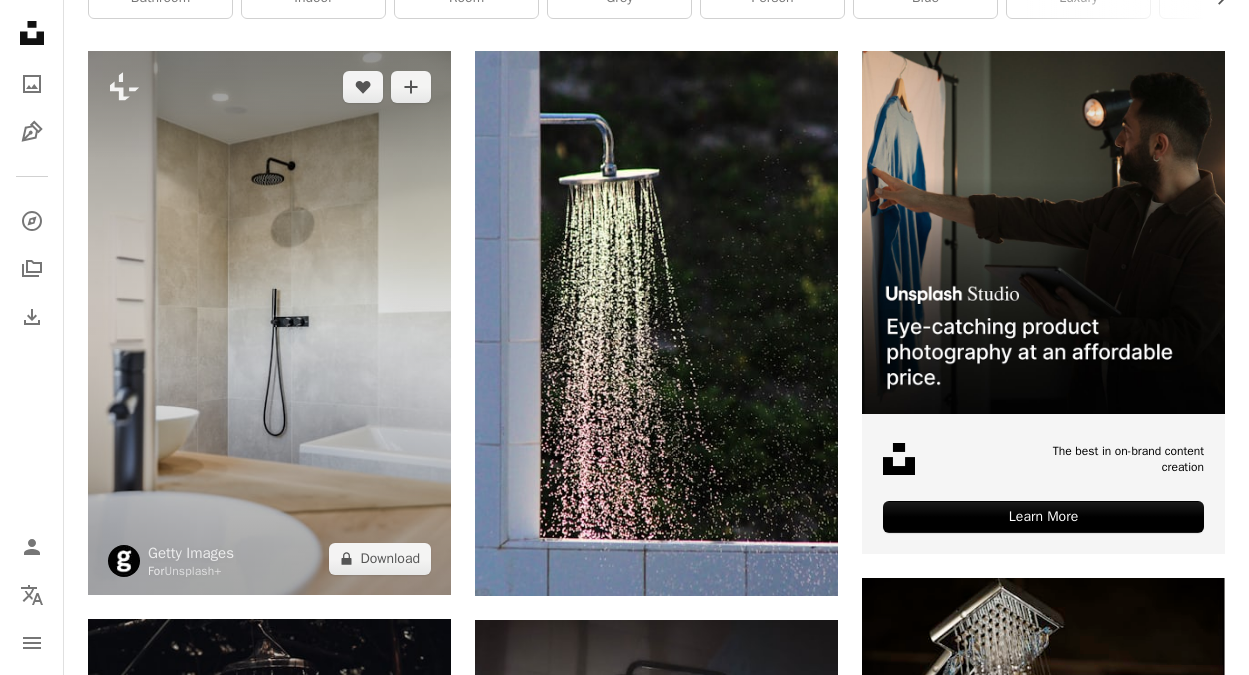 scroll, scrollTop: 0, scrollLeft: 0, axis: both 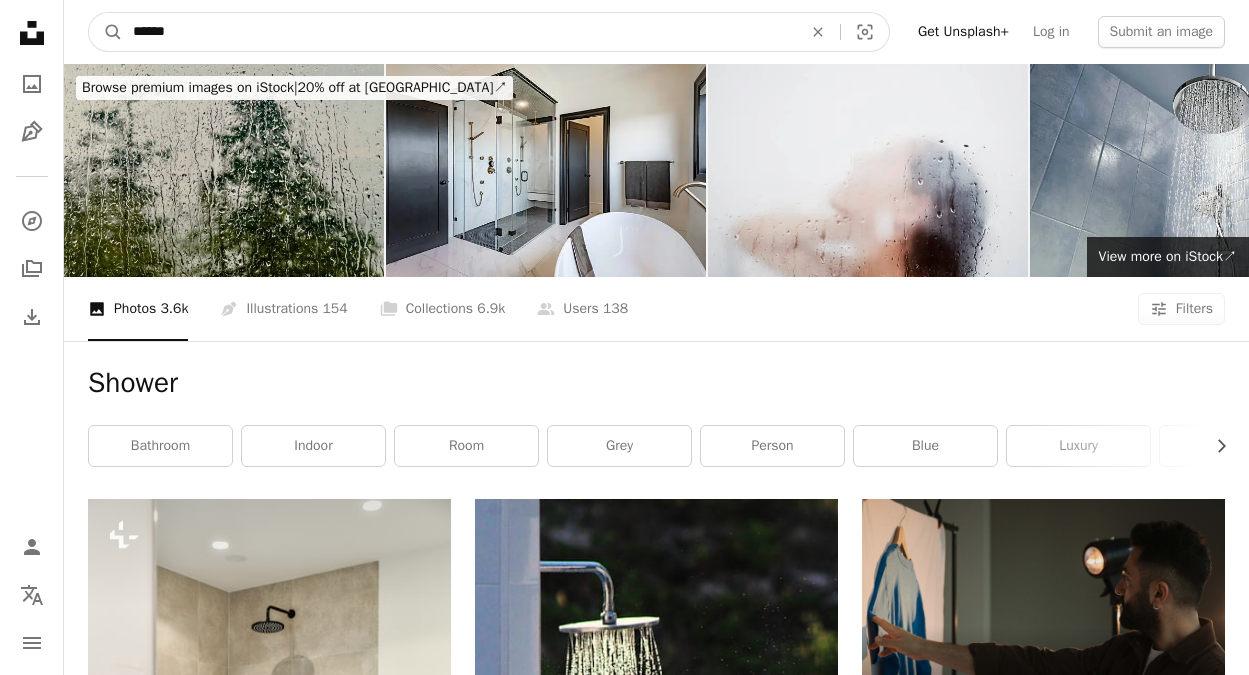click on "******" at bounding box center [459, 32] 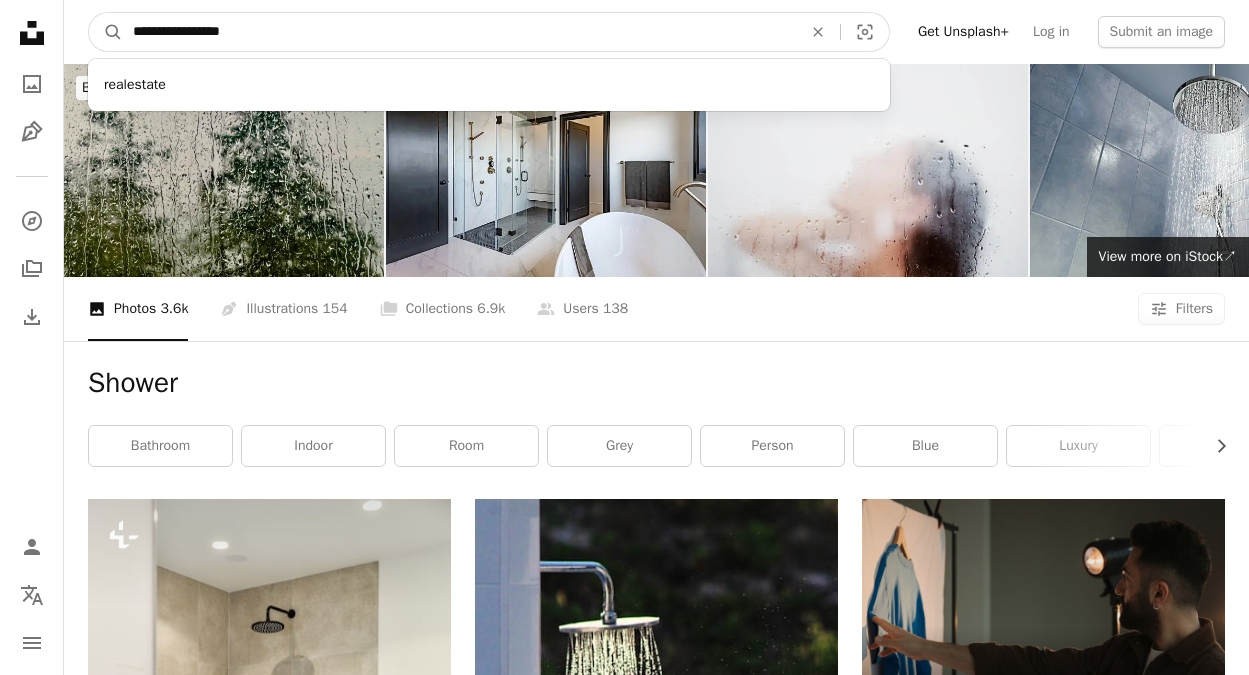 type on "**********" 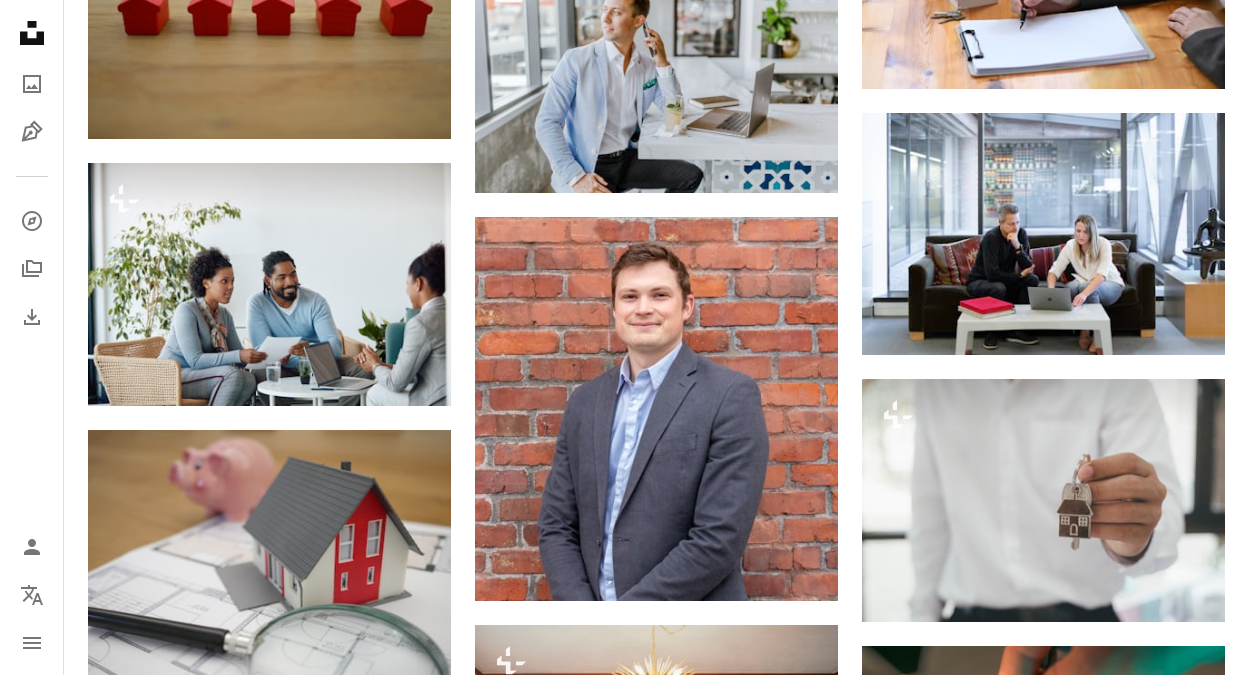 scroll, scrollTop: 1411, scrollLeft: 0, axis: vertical 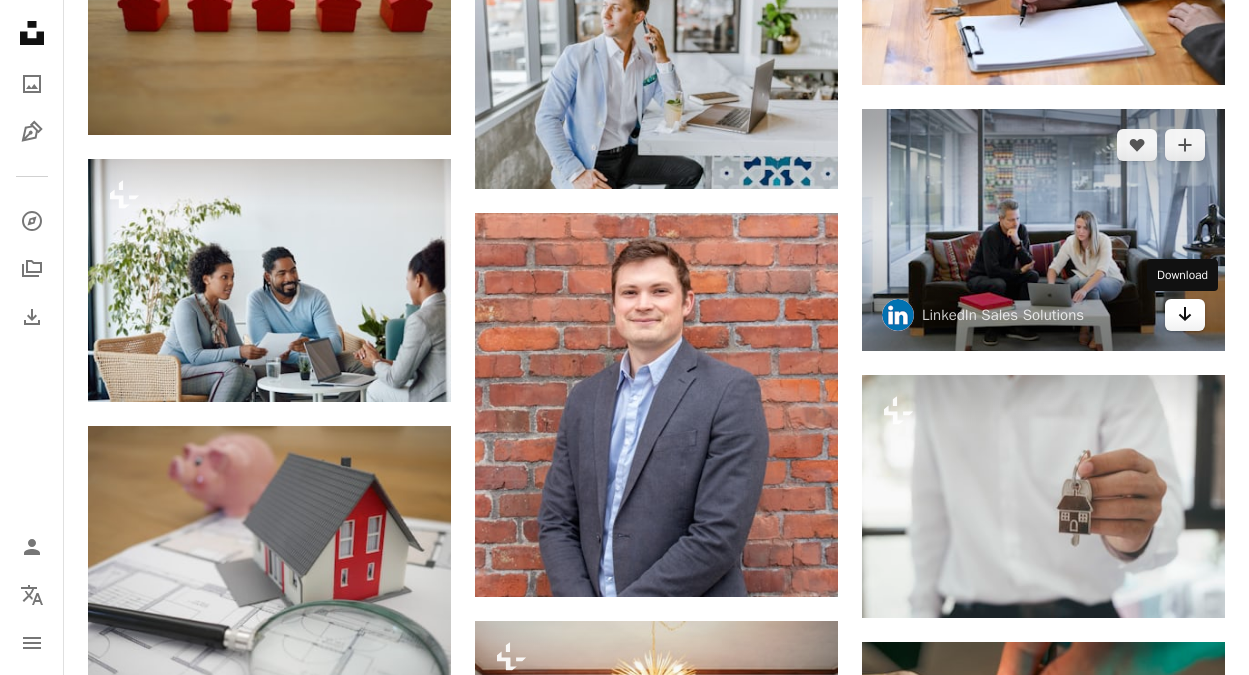 click on "Arrow pointing down" 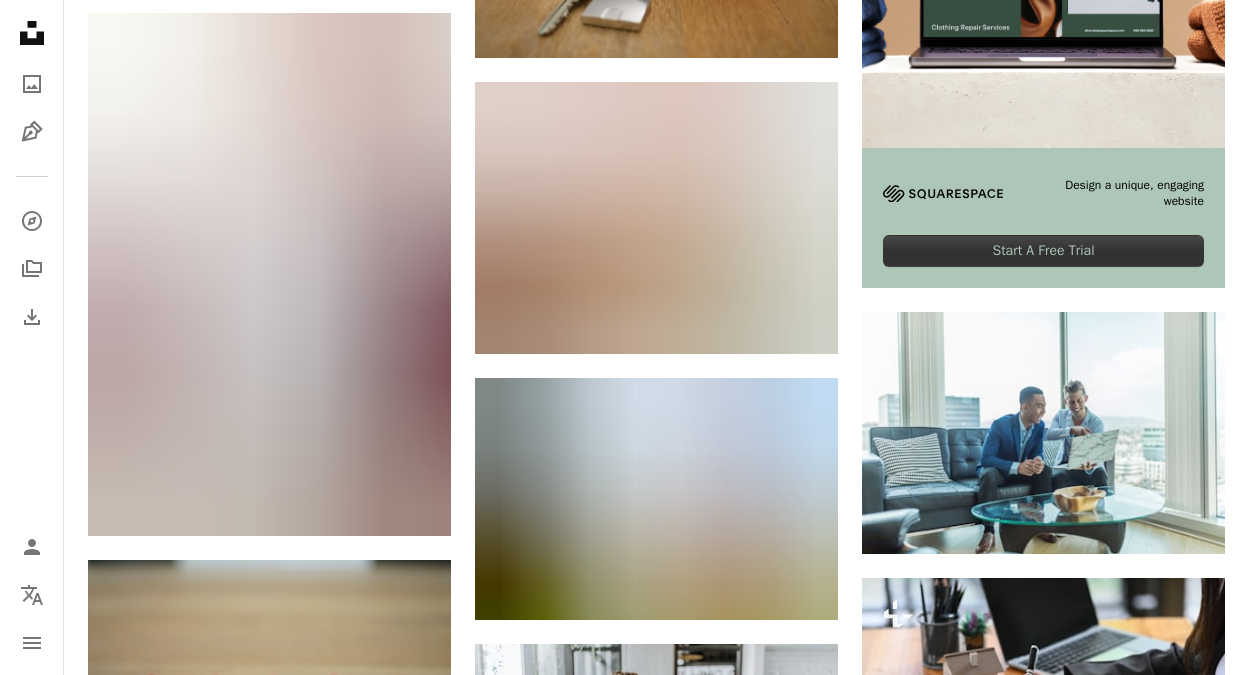 scroll, scrollTop: 0, scrollLeft: 0, axis: both 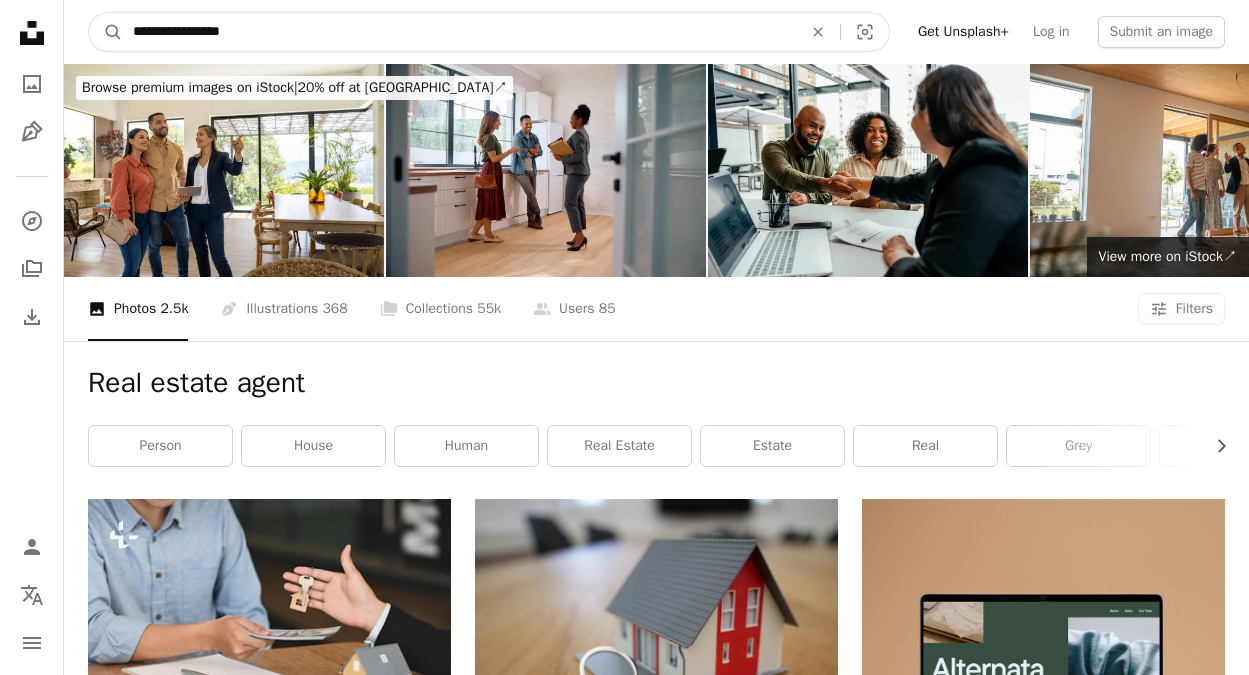click on "**********" at bounding box center (459, 32) 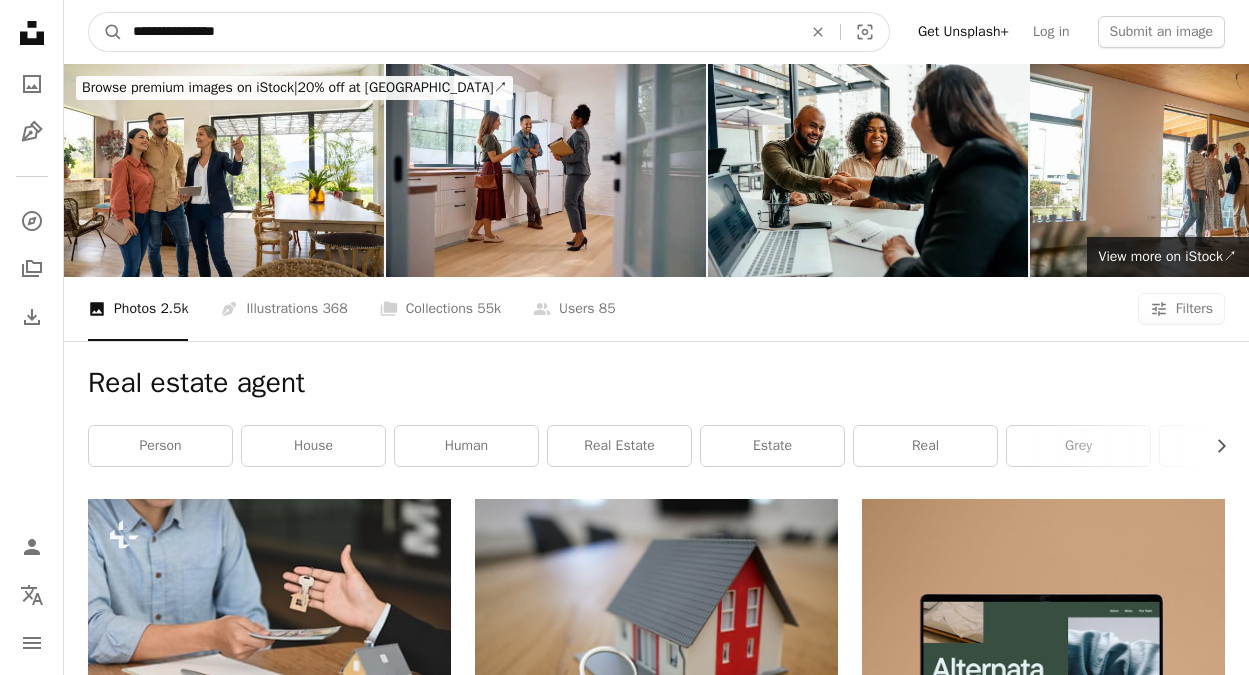 type on "**********" 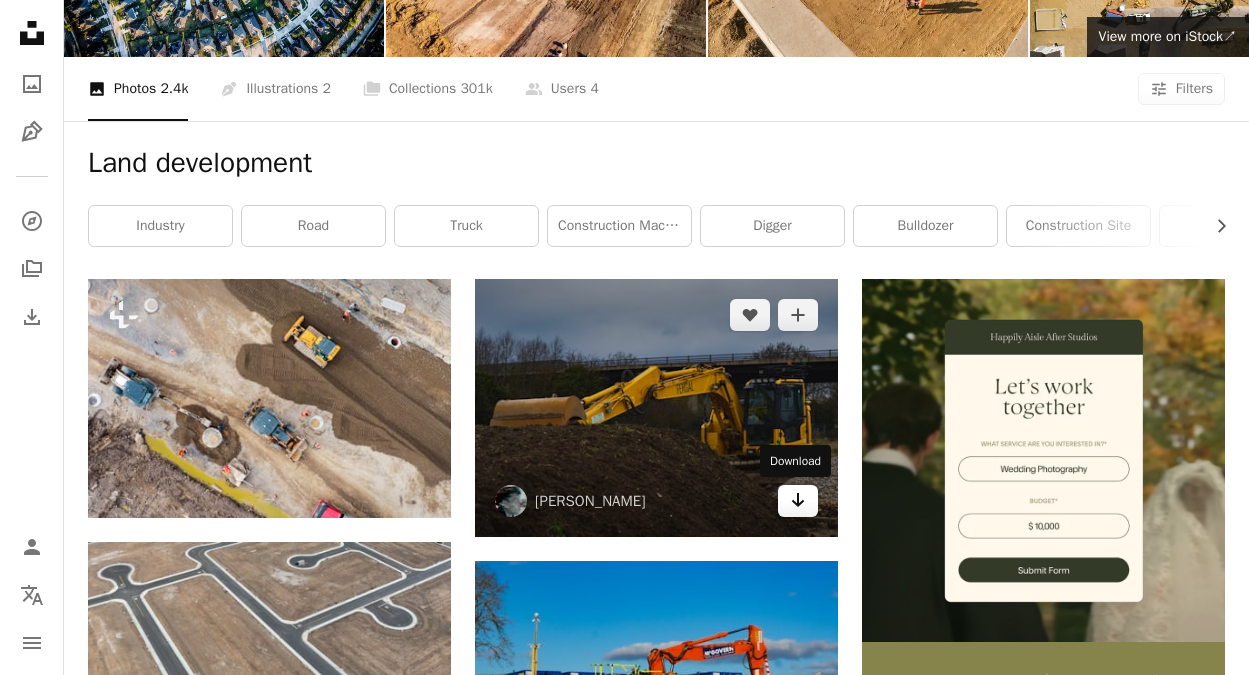 scroll, scrollTop: 0, scrollLeft: 0, axis: both 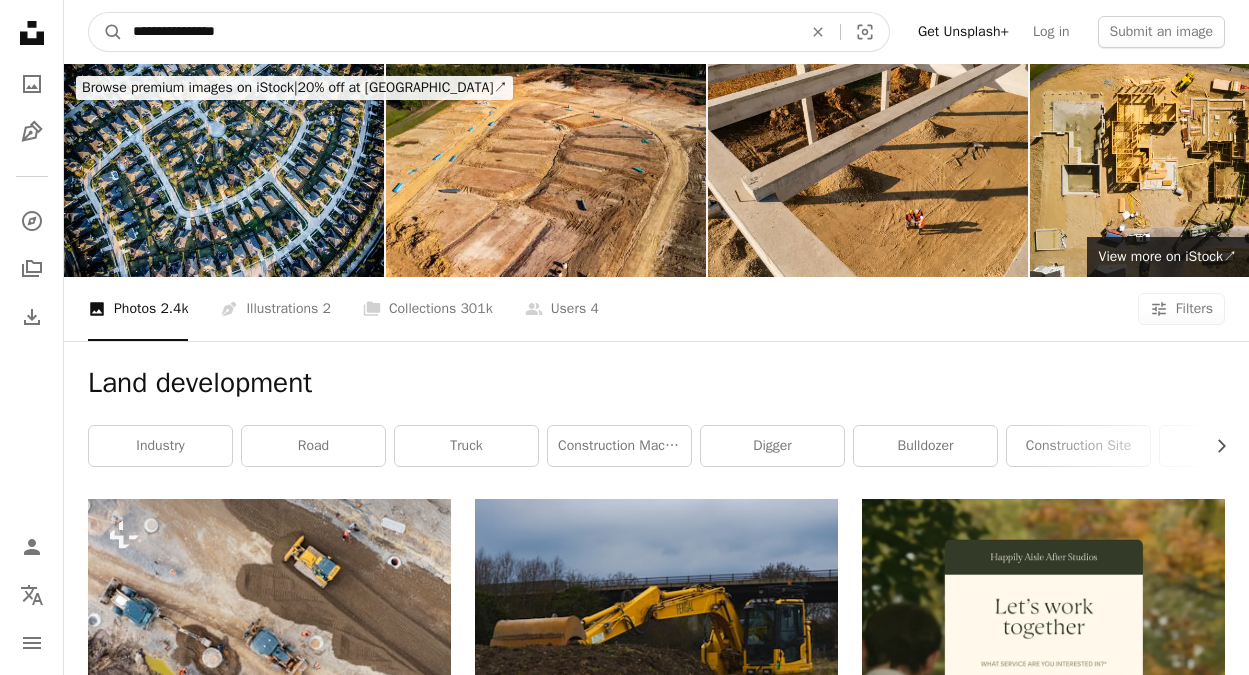 click on "**********" at bounding box center (459, 32) 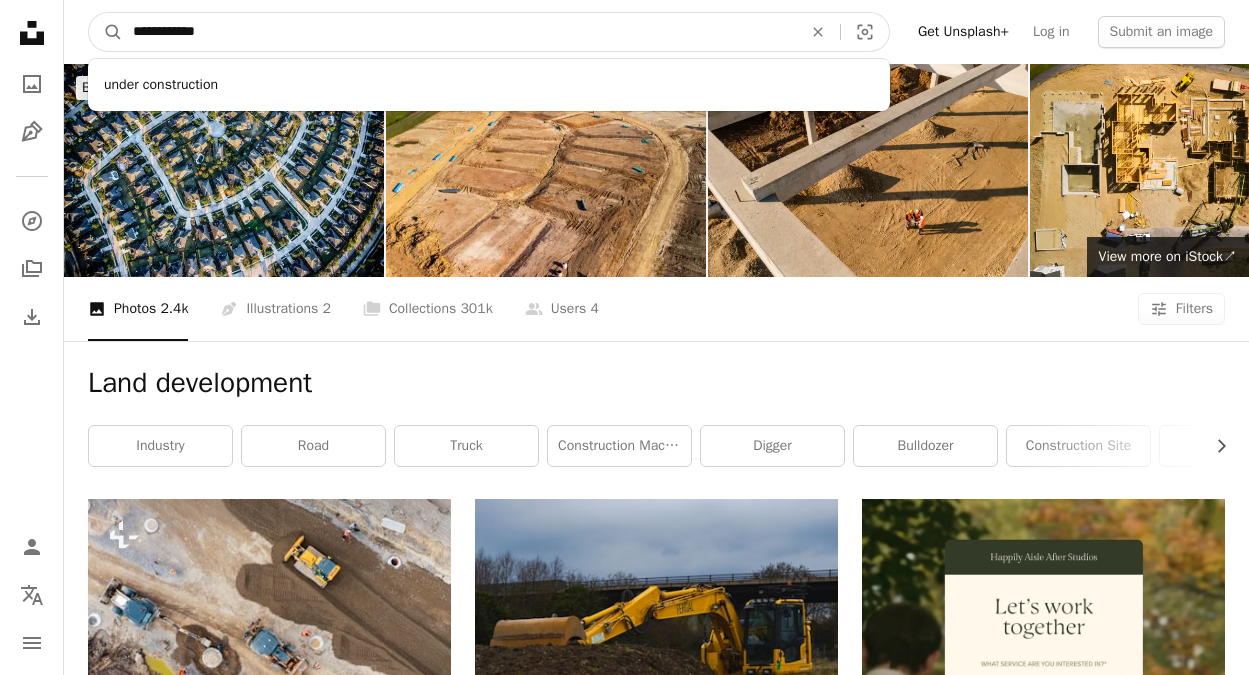 type on "**********" 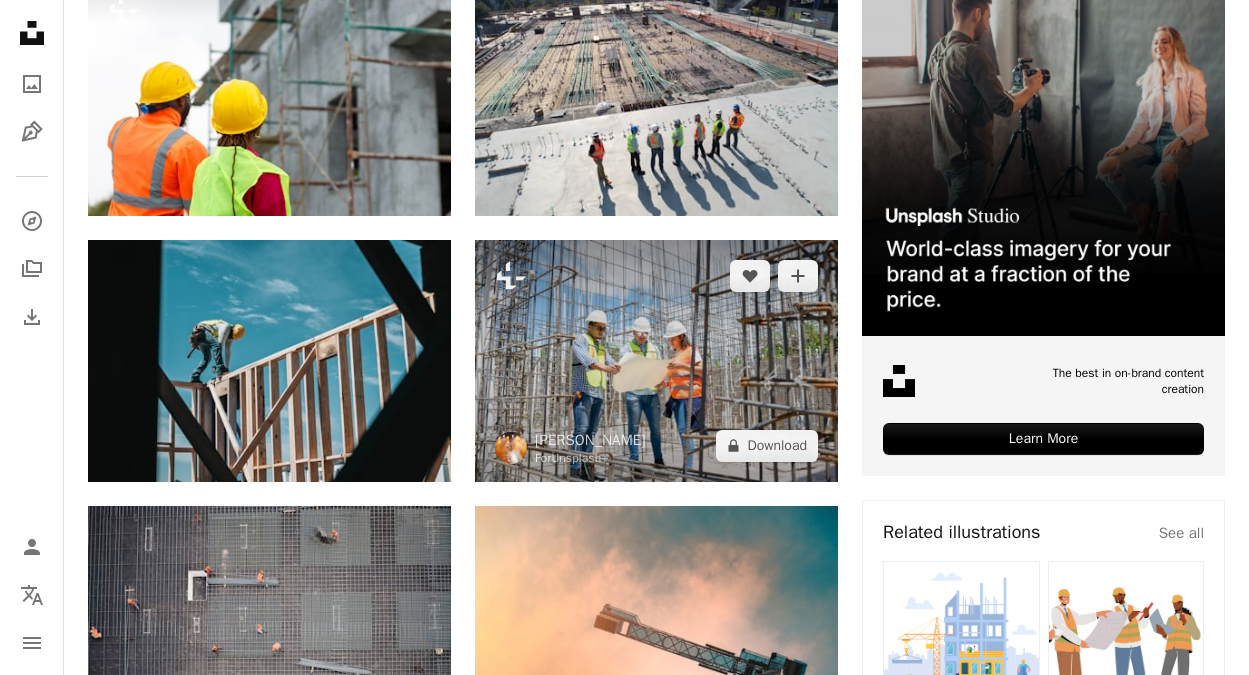 scroll, scrollTop: 595, scrollLeft: 0, axis: vertical 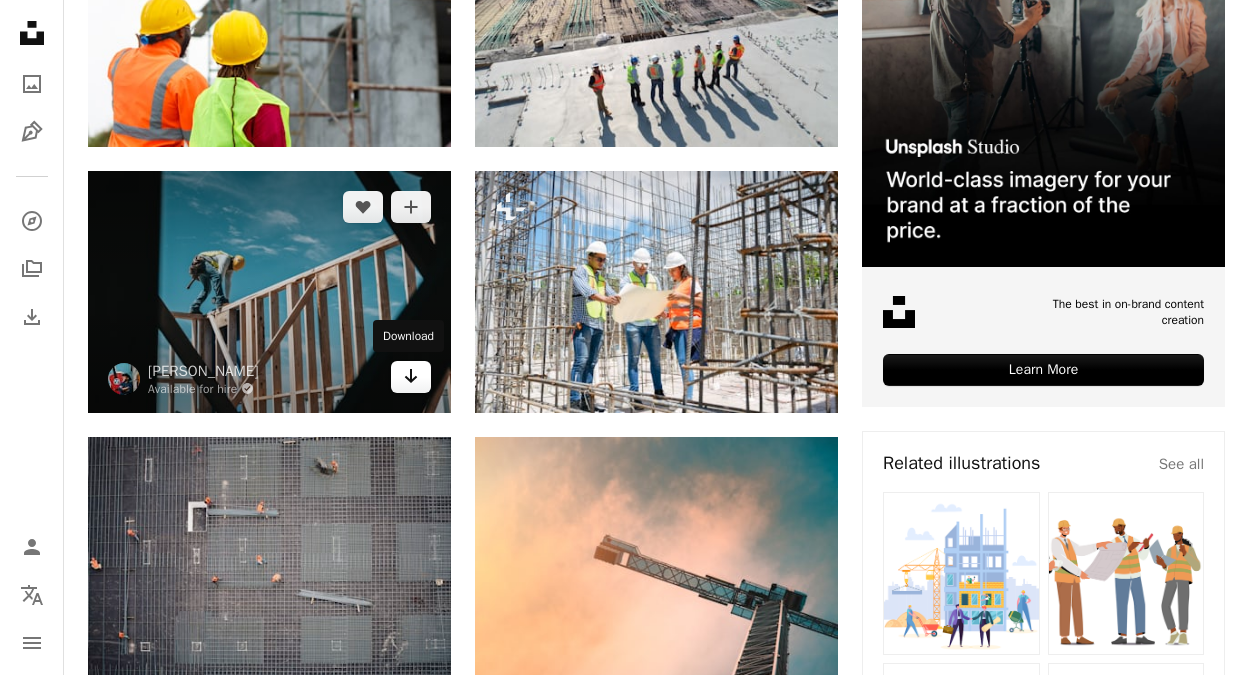 click 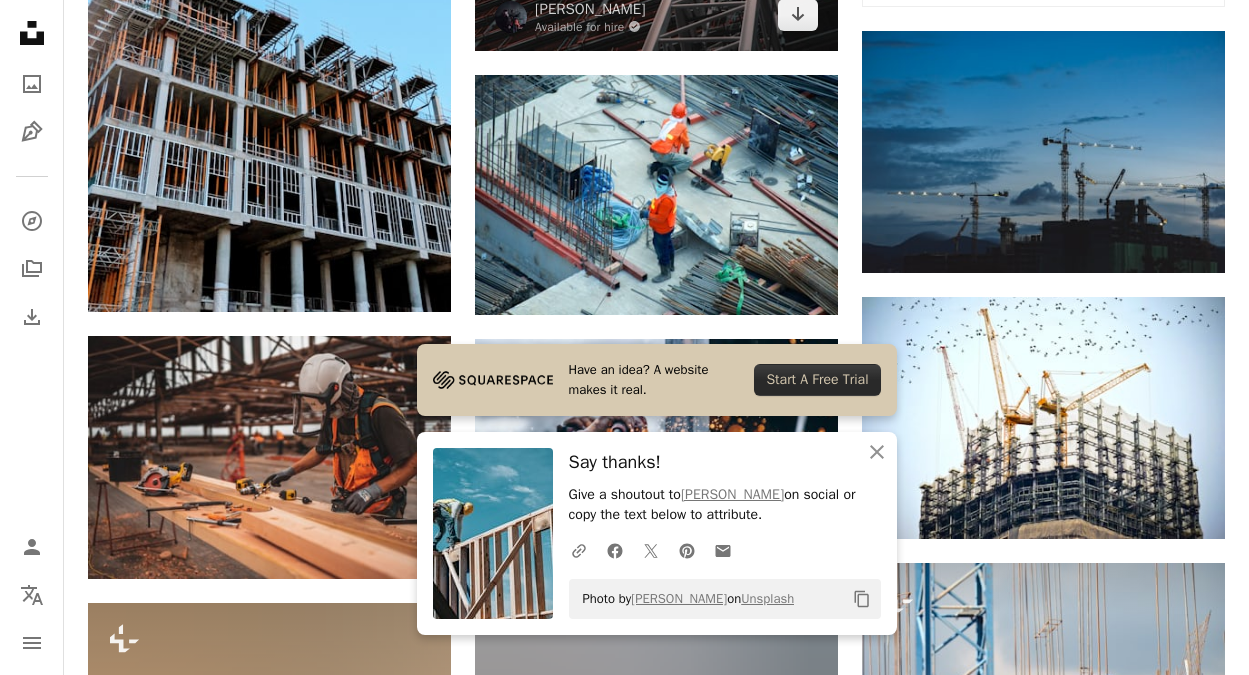 scroll, scrollTop: 1450, scrollLeft: 0, axis: vertical 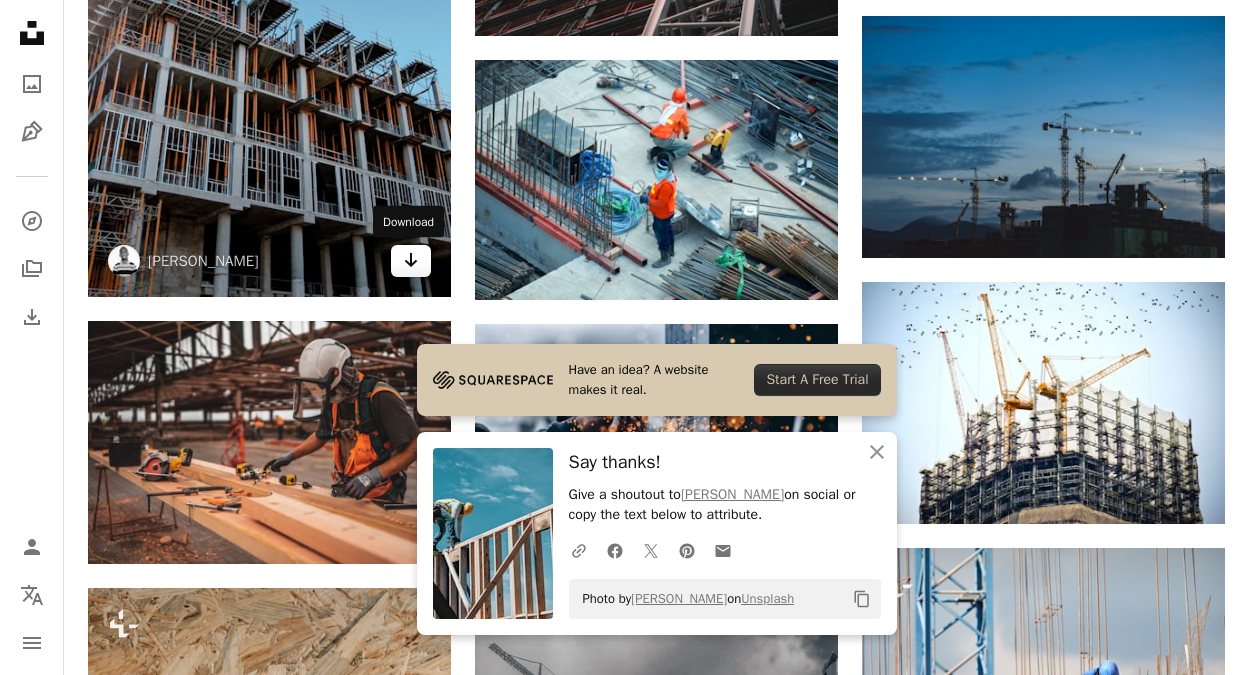 click on "Arrow pointing down" 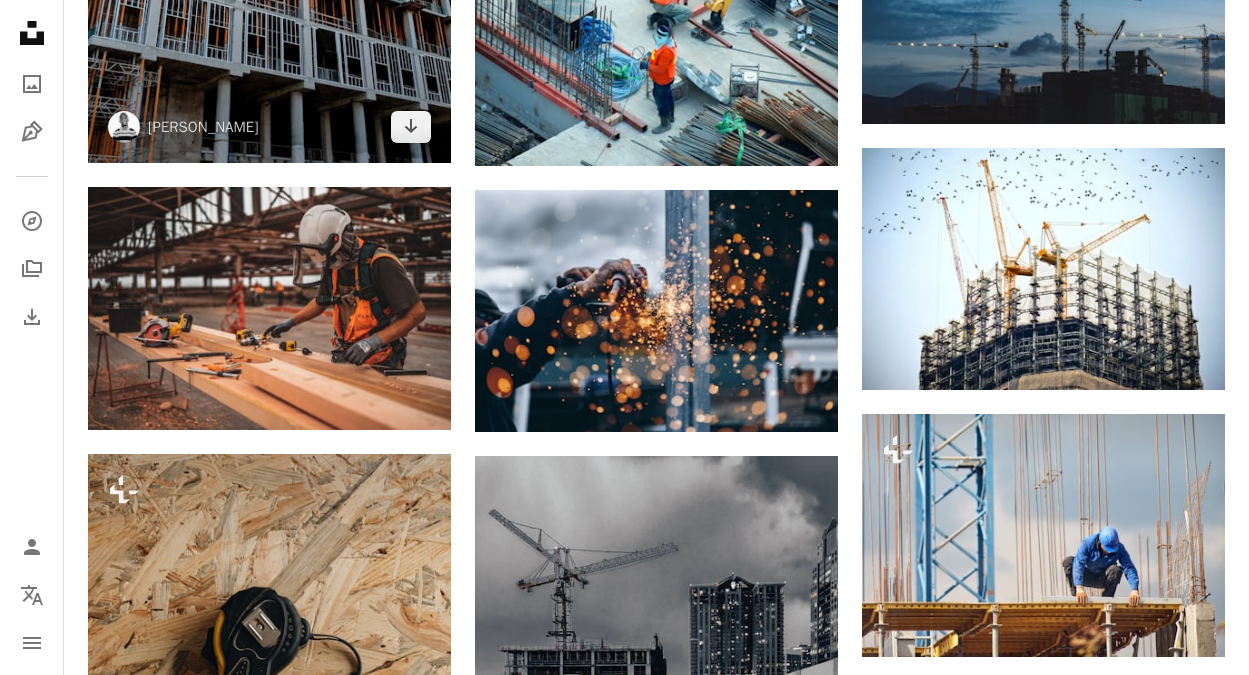 scroll, scrollTop: 1586, scrollLeft: 0, axis: vertical 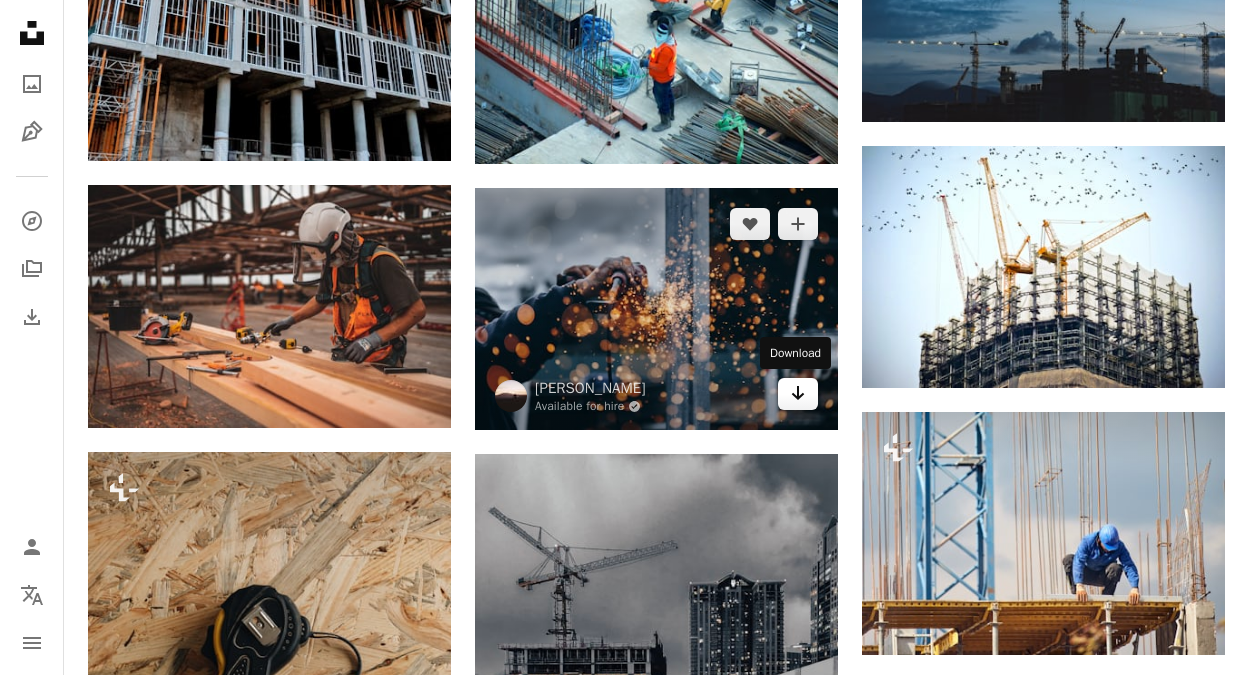 click on "Arrow pointing down" 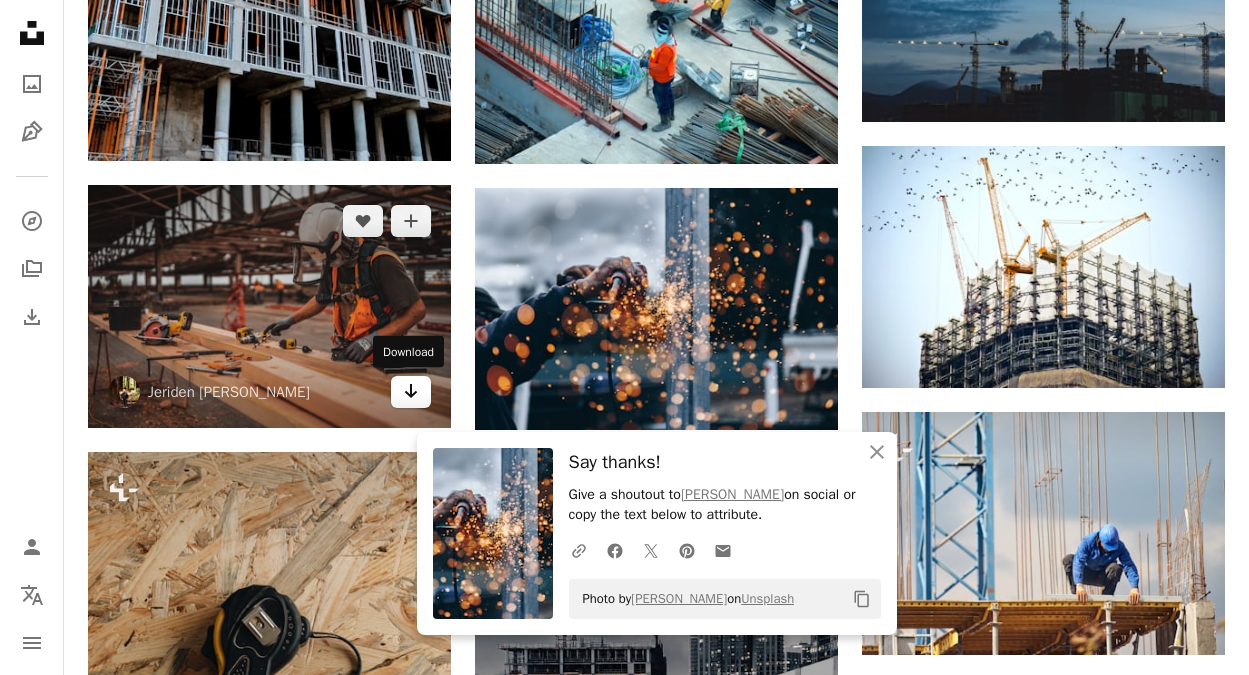 click on "Arrow pointing down" at bounding box center [411, 392] 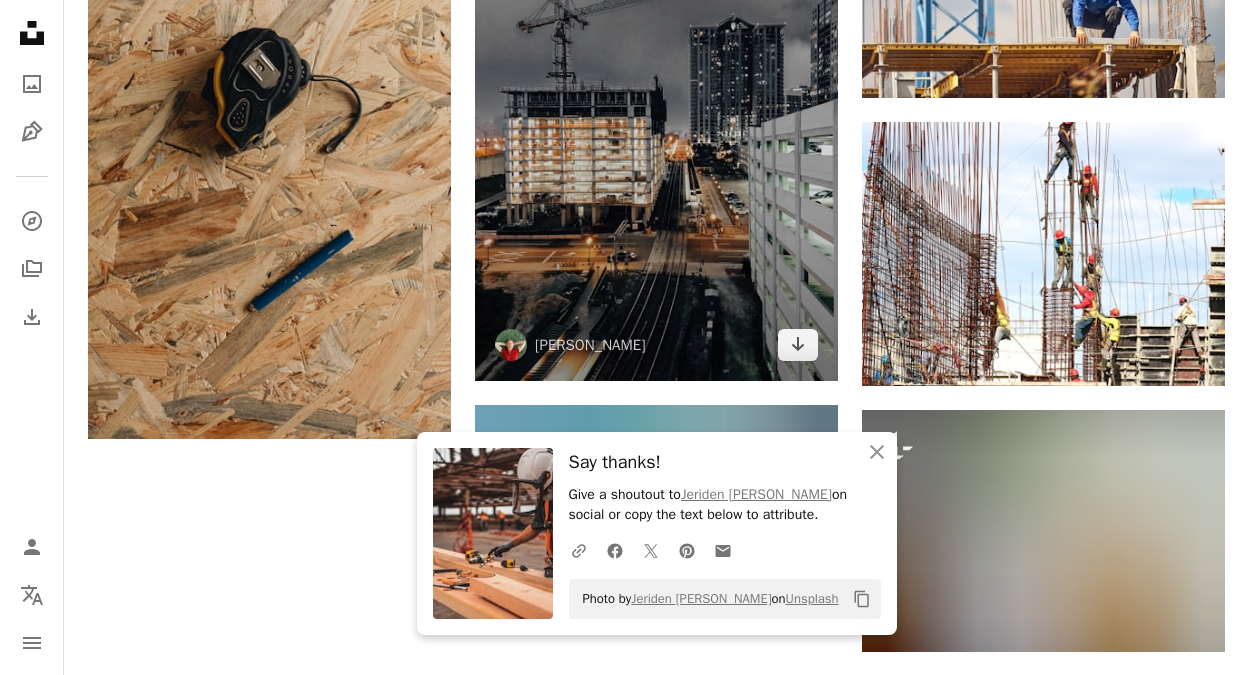 scroll, scrollTop: 2184, scrollLeft: 0, axis: vertical 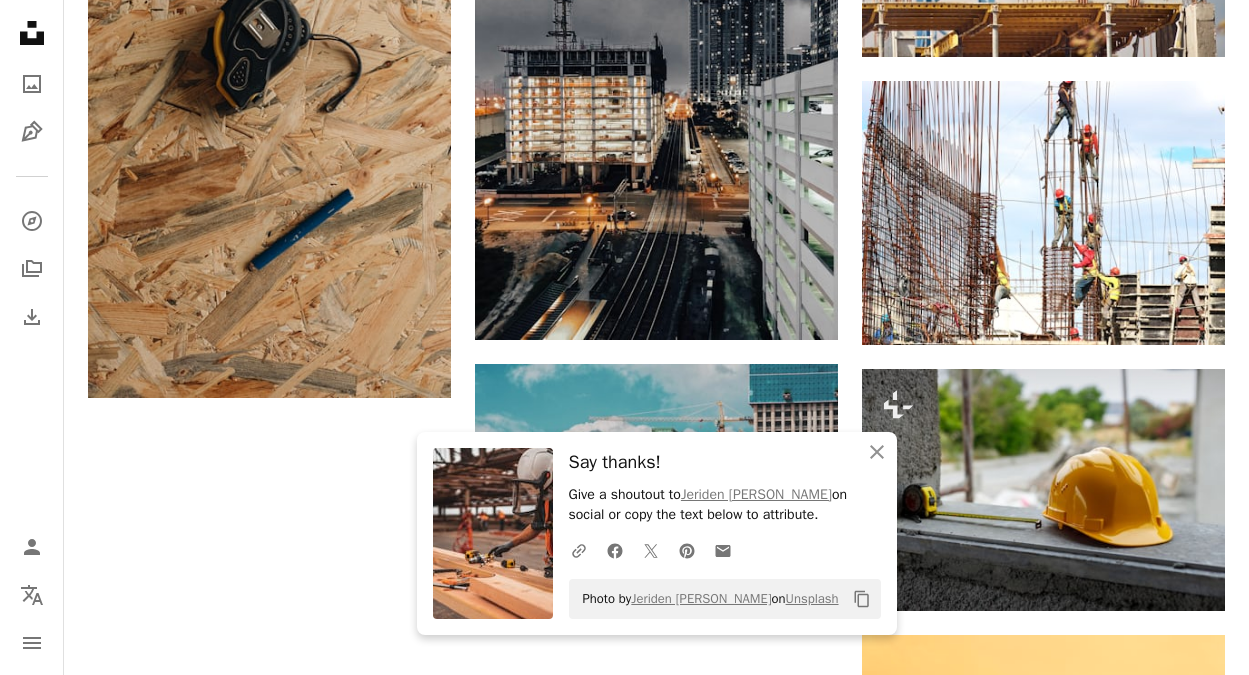 click on "Plus sign for Unsplash+ A heart A plus sign [PERSON_NAME] For  Unsplash+ A lock Download A heart A plus sign [PERSON_NAME] Available for hire A checkmark inside of a circle Arrow pointing down A heart A plus sign [PERSON_NAME] Arrow pointing down A heart A plus sign [PERSON_NAME] Arrow pointing down A heart A plus sign Jeriden [PERSON_NAME] Arrow pointing down Plus sign for Unsplash+ A heart A plus sign [PERSON_NAME] For  Unsplash+ A lock Download A heart A plus sign [PERSON_NAME] Arrow pointing down Plus sign for Unsplash+ A heart A plus sign [PERSON_NAME] For  Unsplash+ A lock Download A heart A plus sign [PERSON_NAME] Available for hire A checkmark inside of a circle Arrow pointing down A heart A plus sign [PERSON_NAME] Available for hire A checkmark inside of a circle Arrow pointing down A heart A plus sign [PERSON_NAME] Available for hire A checkmark inside of a circle Arrow pointing down A heart A plus sign [PERSON_NAME] Arrow pointing down A heart A plus sign C [PERSON_NAME] pointing down Learn More See all" at bounding box center [656, -176] 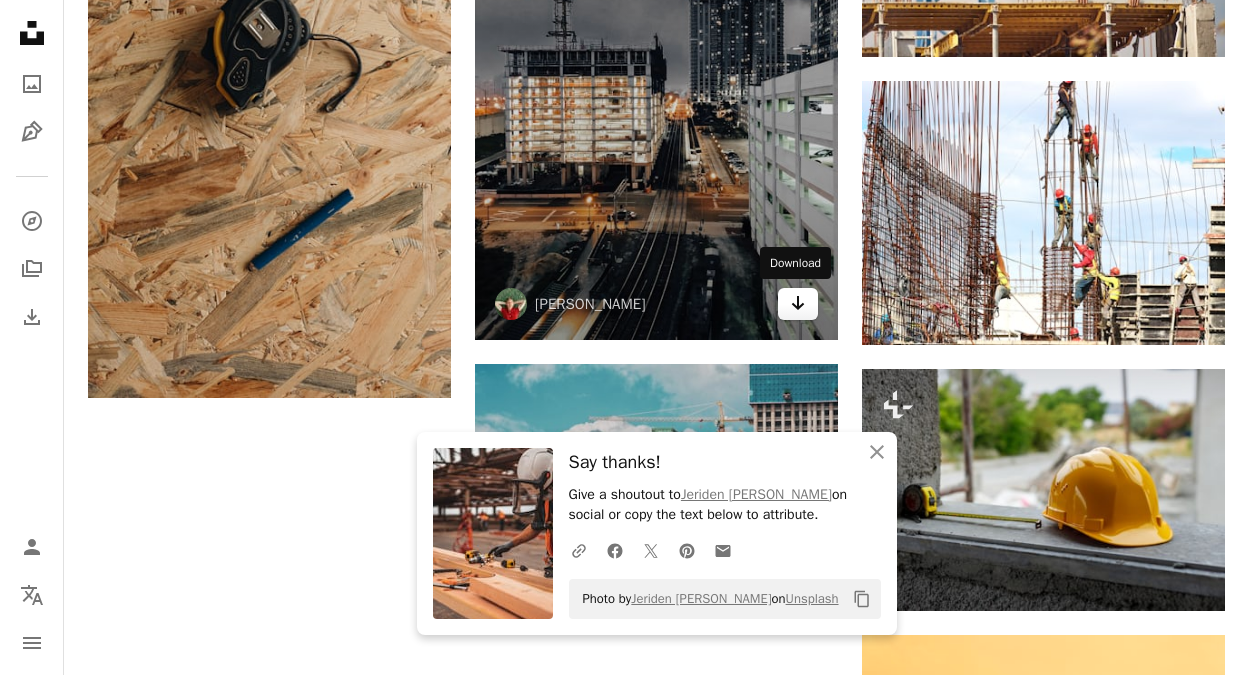 click on "Arrow pointing down" 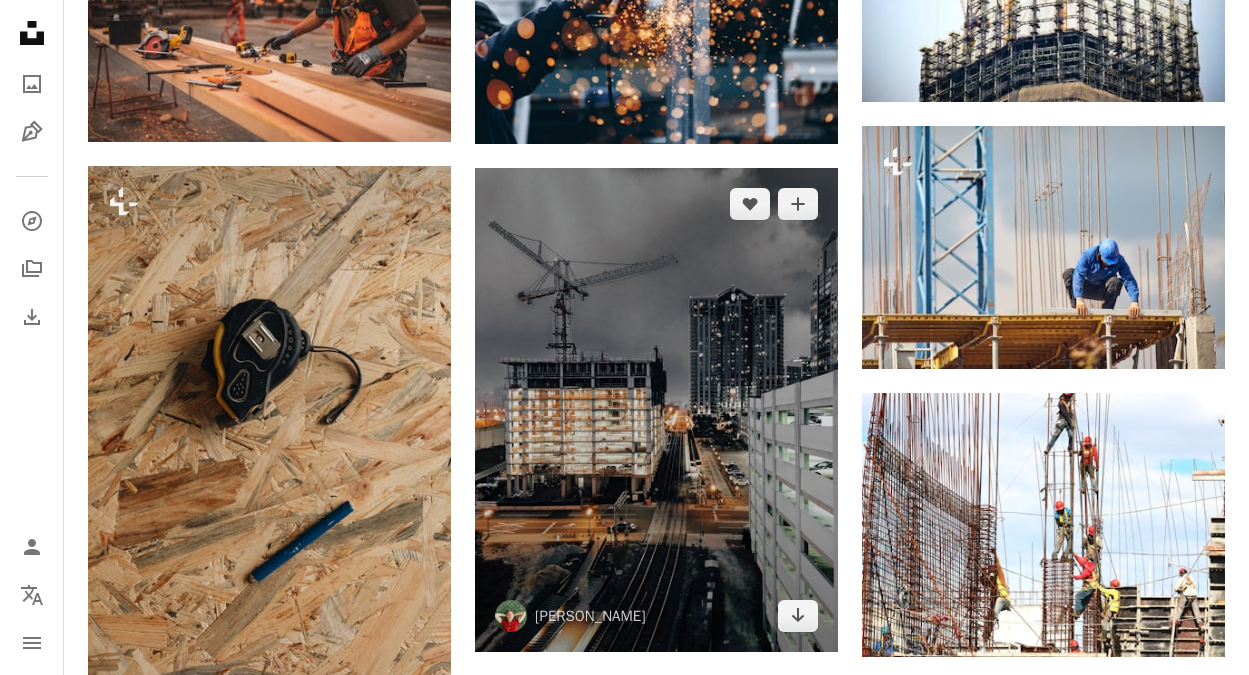 scroll, scrollTop: 0, scrollLeft: 0, axis: both 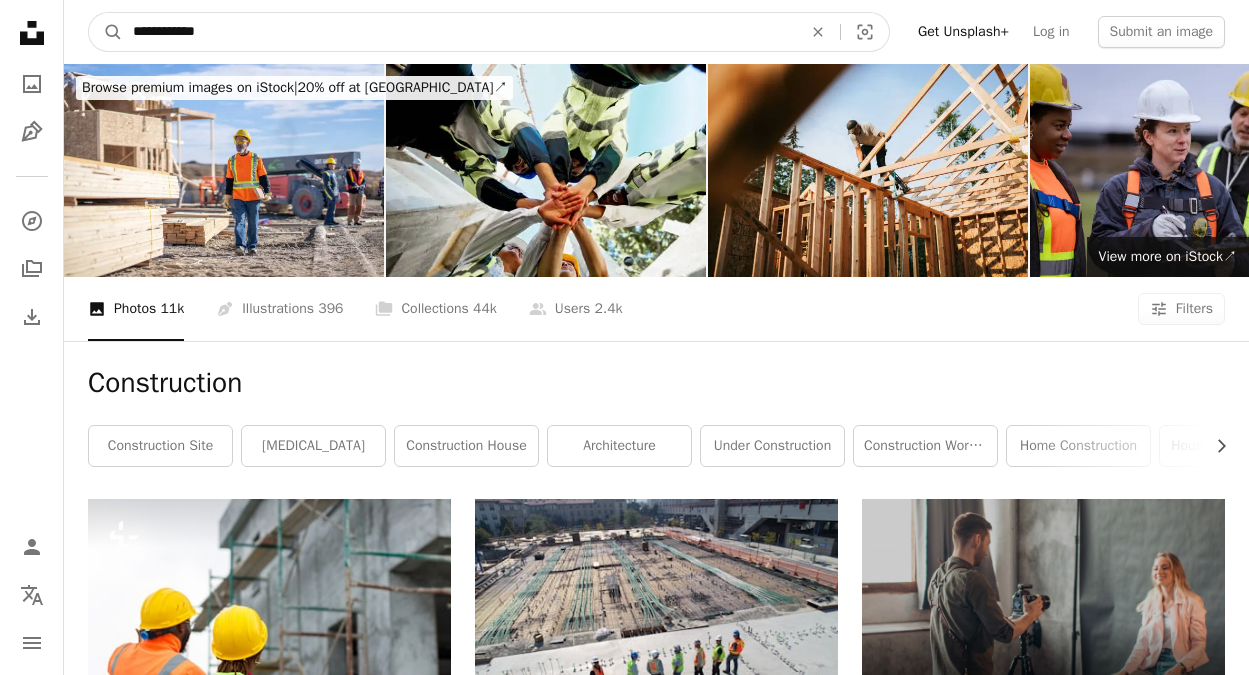 click on "**********" at bounding box center [459, 32] 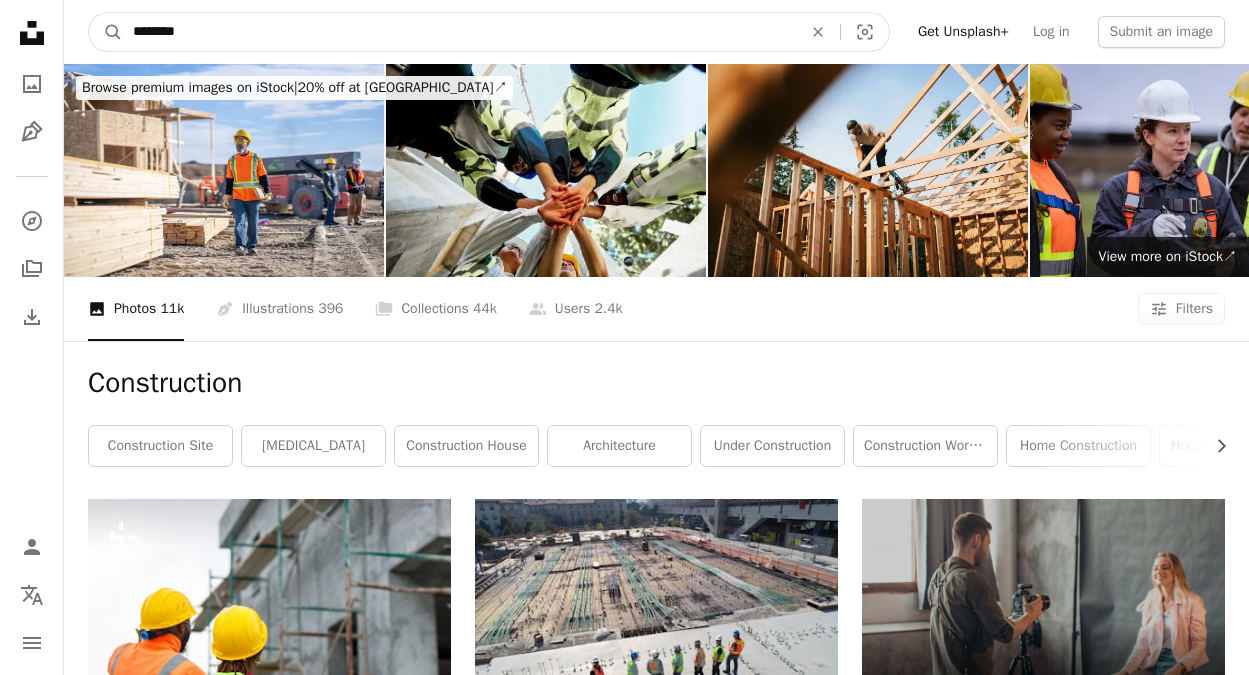 type on "*******" 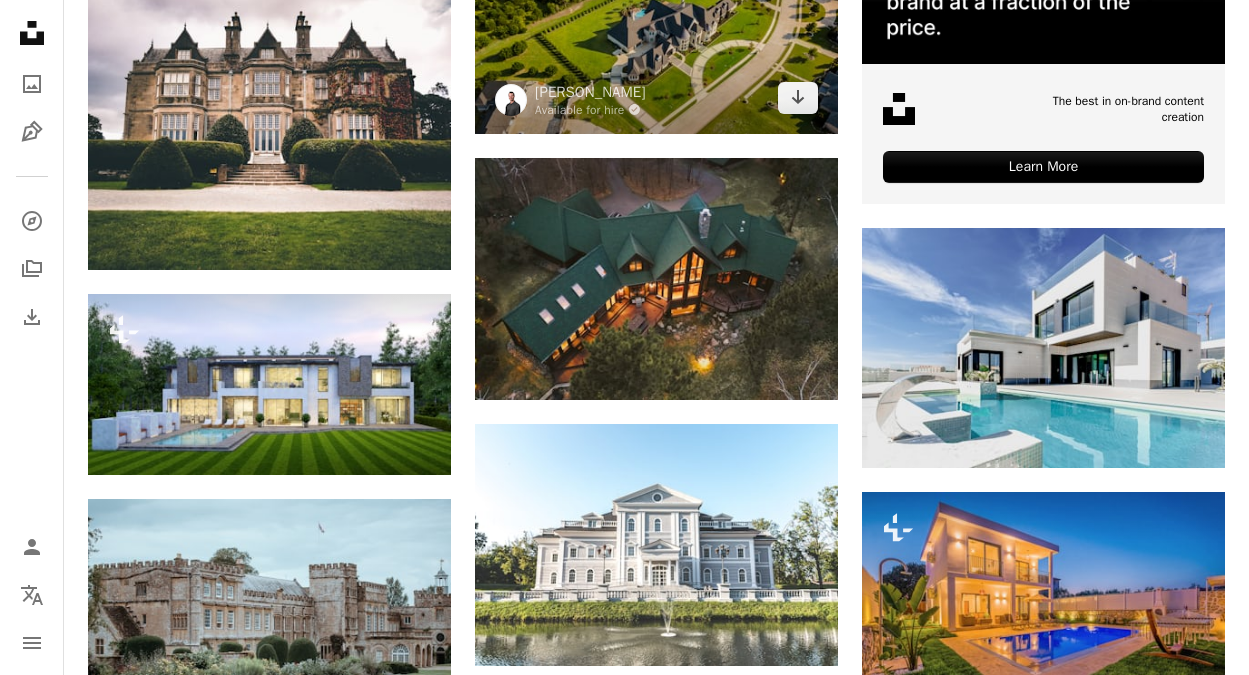 scroll, scrollTop: 797, scrollLeft: 0, axis: vertical 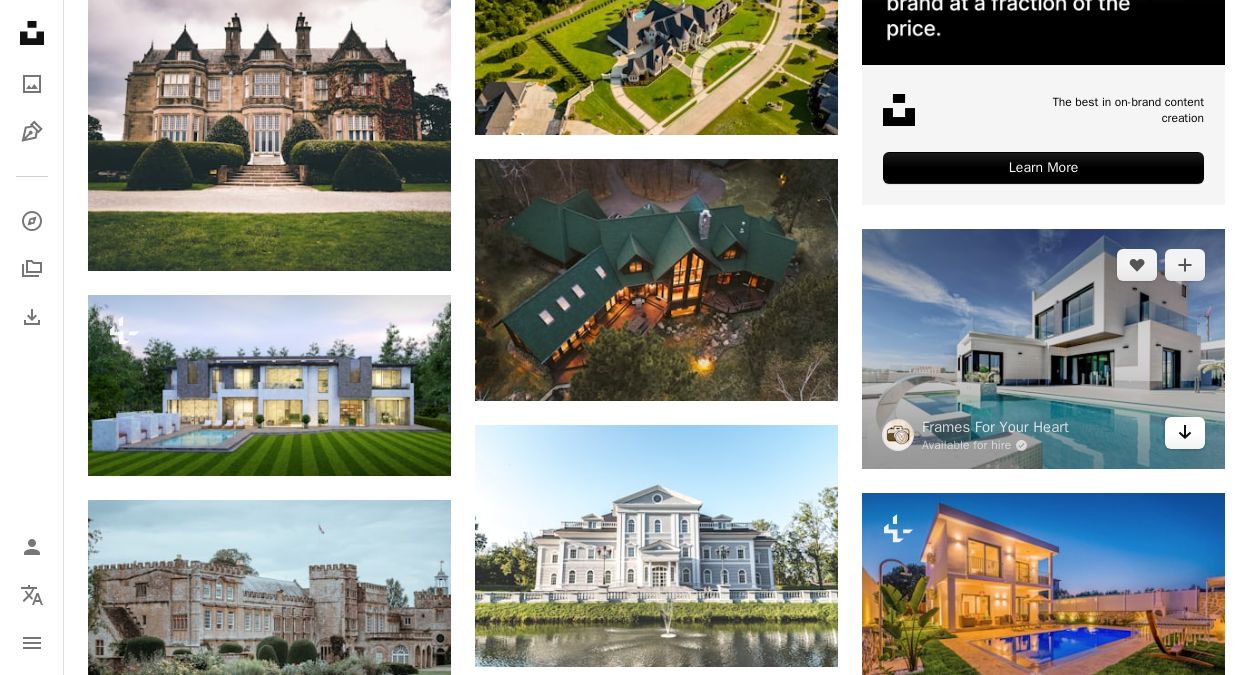 click 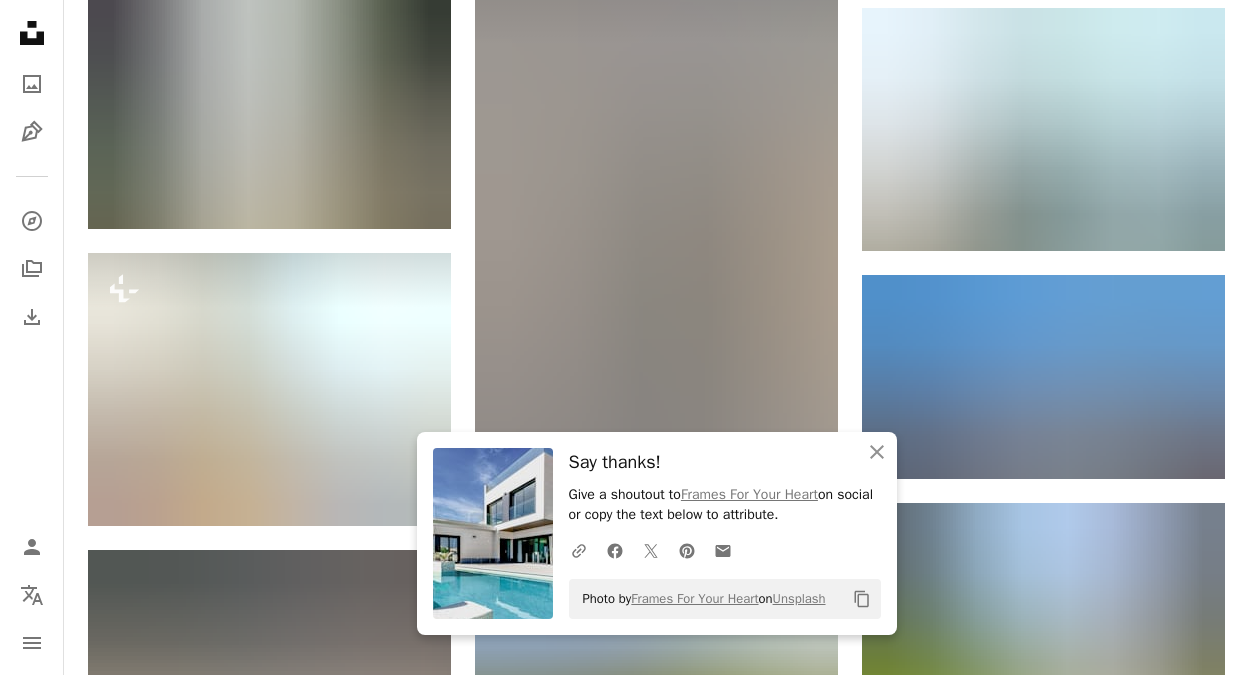 scroll, scrollTop: 1565, scrollLeft: 0, axis: vertical 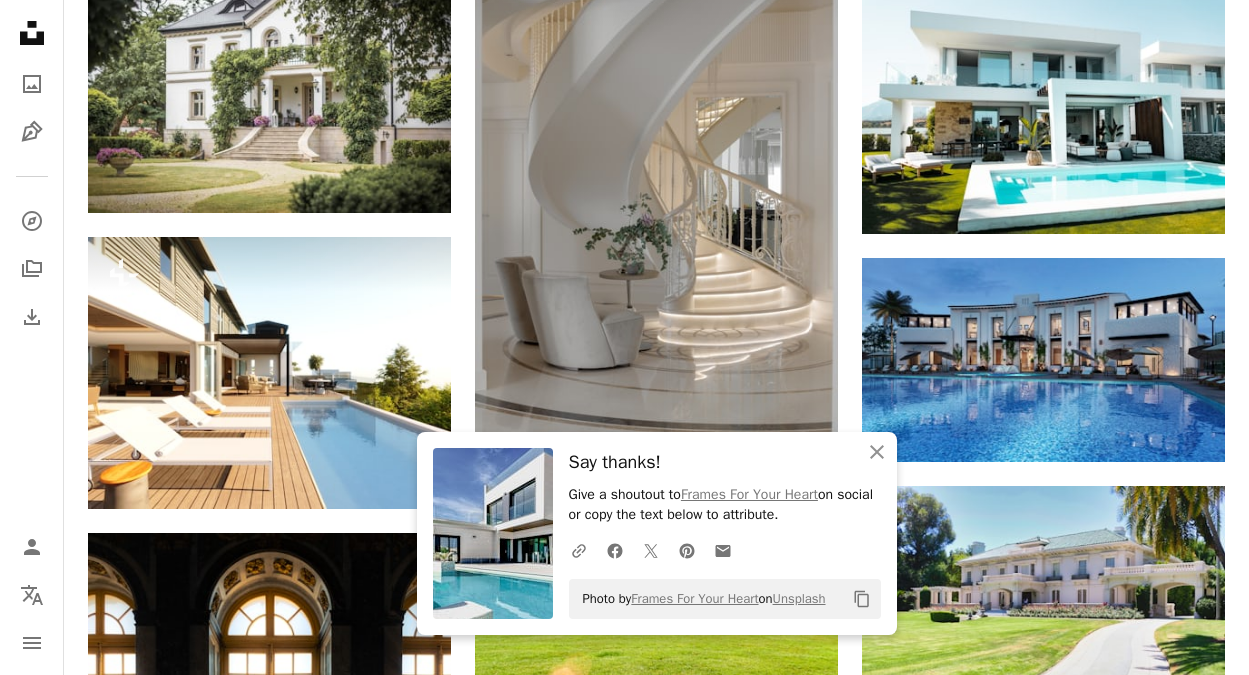 click on "Plus sign for Unsplash+ A heart A plus sign Getty Images For  Unsplash+ A lock Download A heart A plus sign [PERSON_NAME] Available for hire A checkmark inside of a circle Arrow pointing down Plus sign for Unsplash+ A heart A plus sign Getty Images For  Unsplash+ A lock Download A heart A plus sign [PERSON_NAME] Arrow pointing down A heart A plus sign [PERSON_NAME] Available for hire A checkmark inside of a circle Arrow pointing down Plus sign for Unsplash+ A heart A plus sign Getty Images For  Unsplash+ A lock Download A heart A plus sign [PERSON_NAME] Available for hire A checkmark inside of a circle Arrow pointing down A heart A plus sign [PERSON_NAME] Available for hire A checkmark inside of a circle Arrow pointing down A heart A plus sign [PERSON_NAME] Available for hire A checkmark inside of a circle Arrow pointing down A heart A plus sign [PERSON_NAME] Available for hire A checkmark inside of a circle Arrow pointing down A heart A plus sign [PERSON_NAME] Arrow pointing down Plus sign for Unsplash+ For" at bounding box center [656, 115] 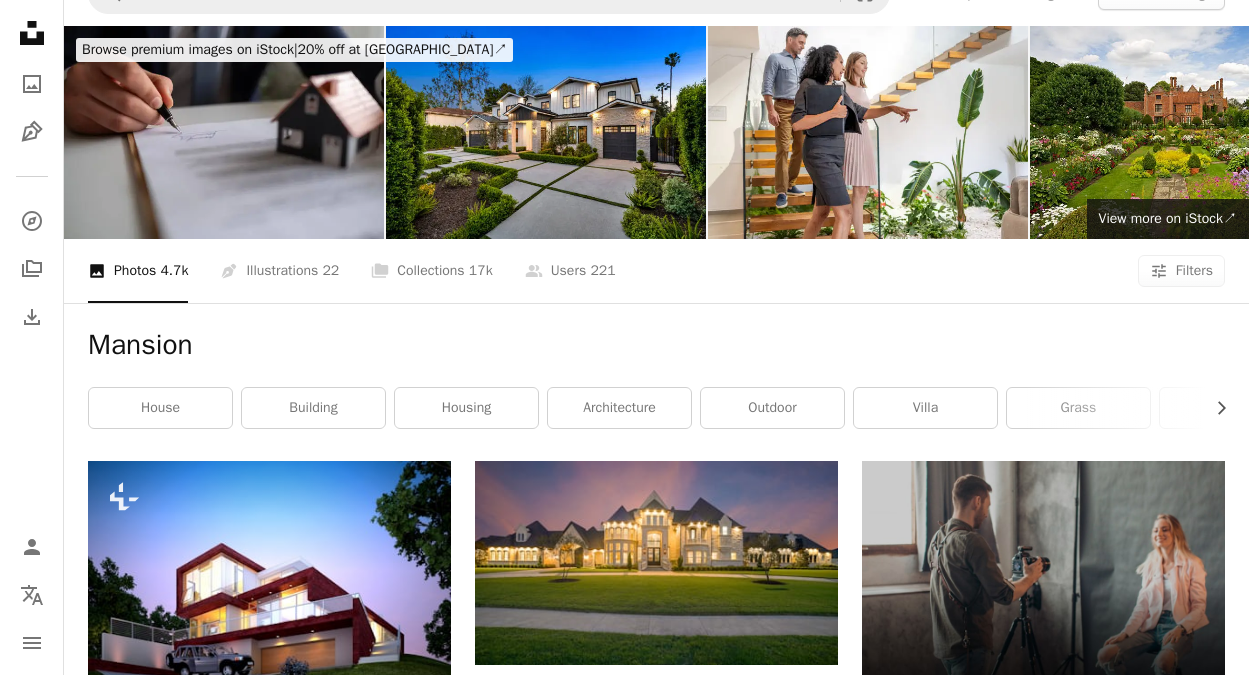 scroll, scrollTop: 0, scrollLeft: 0, axis: both 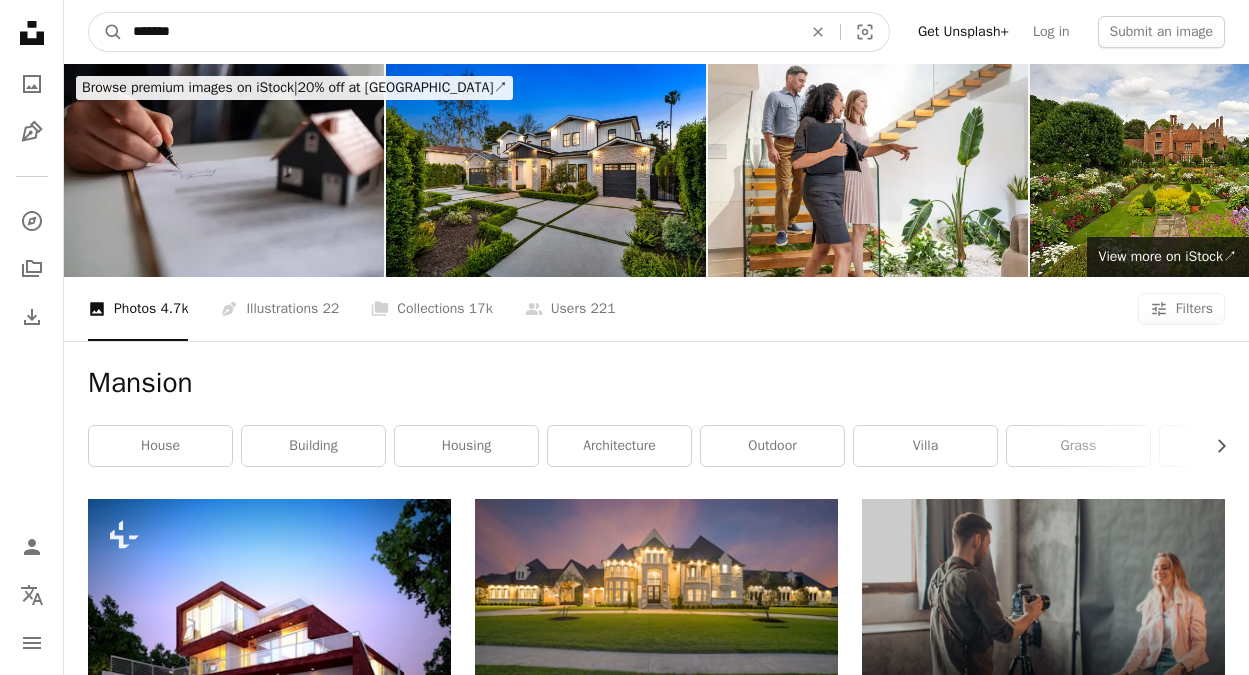 click on "*******" at bounding box center (459, 32) 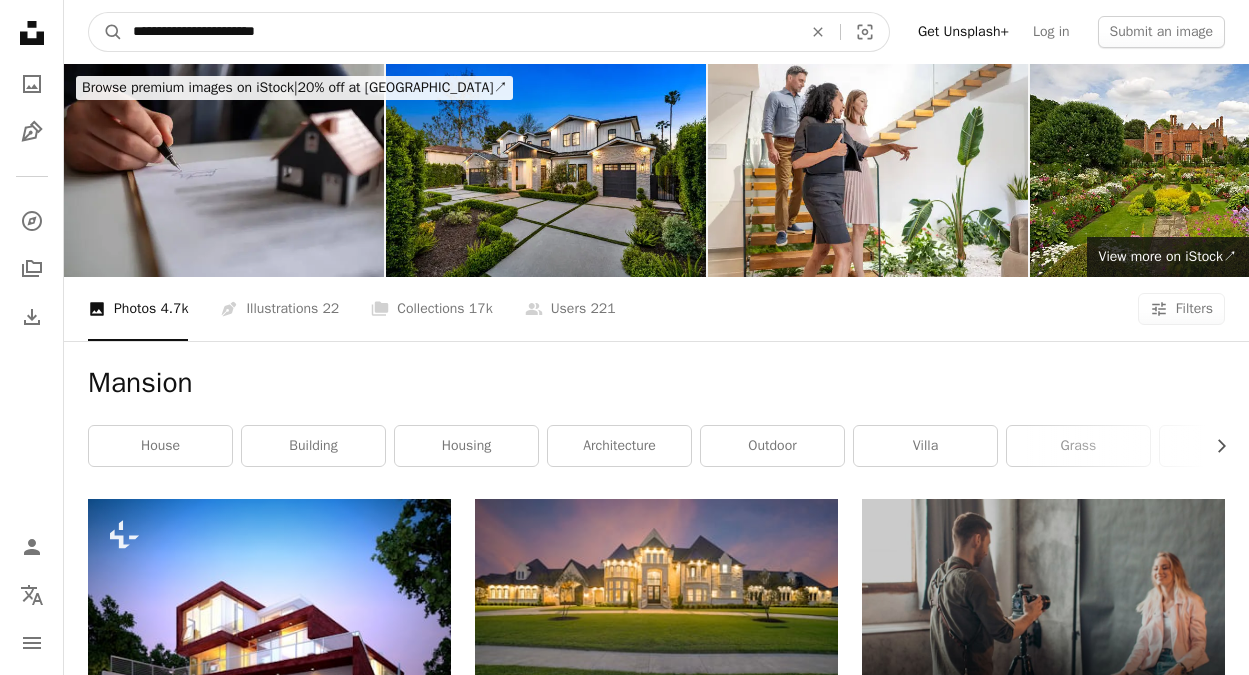 type on "**********" 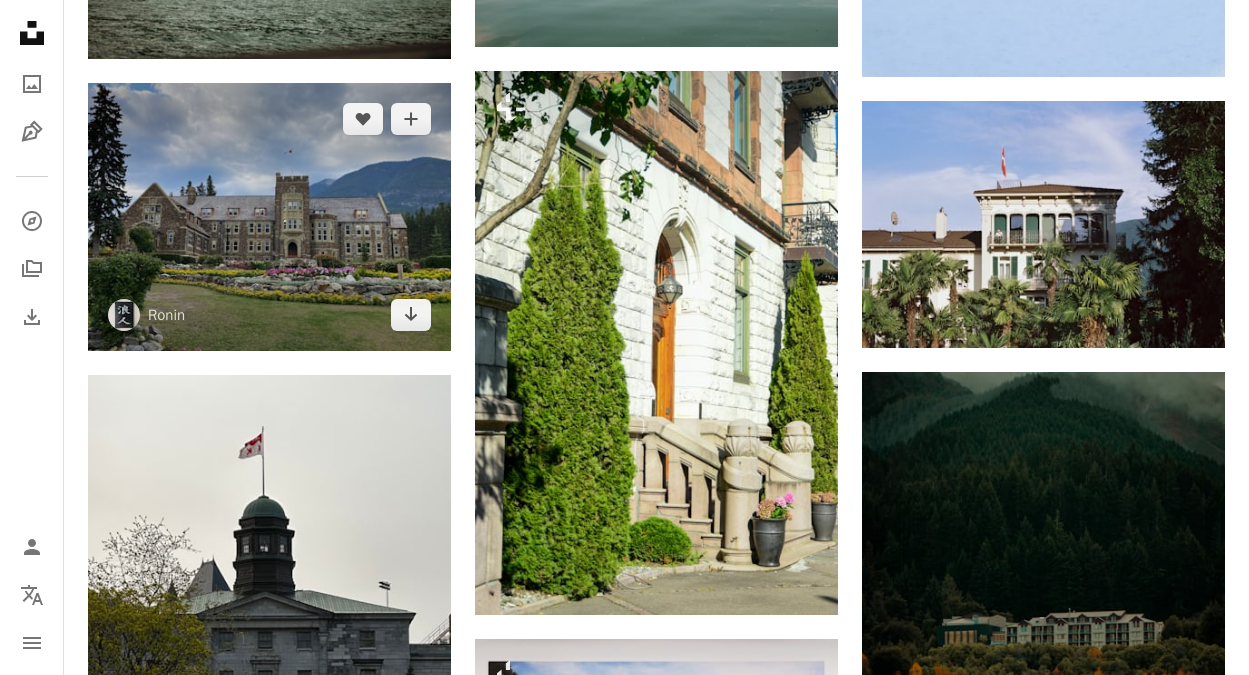 scroll, scrollTop: 0, scrollLeft: 0, axis: both 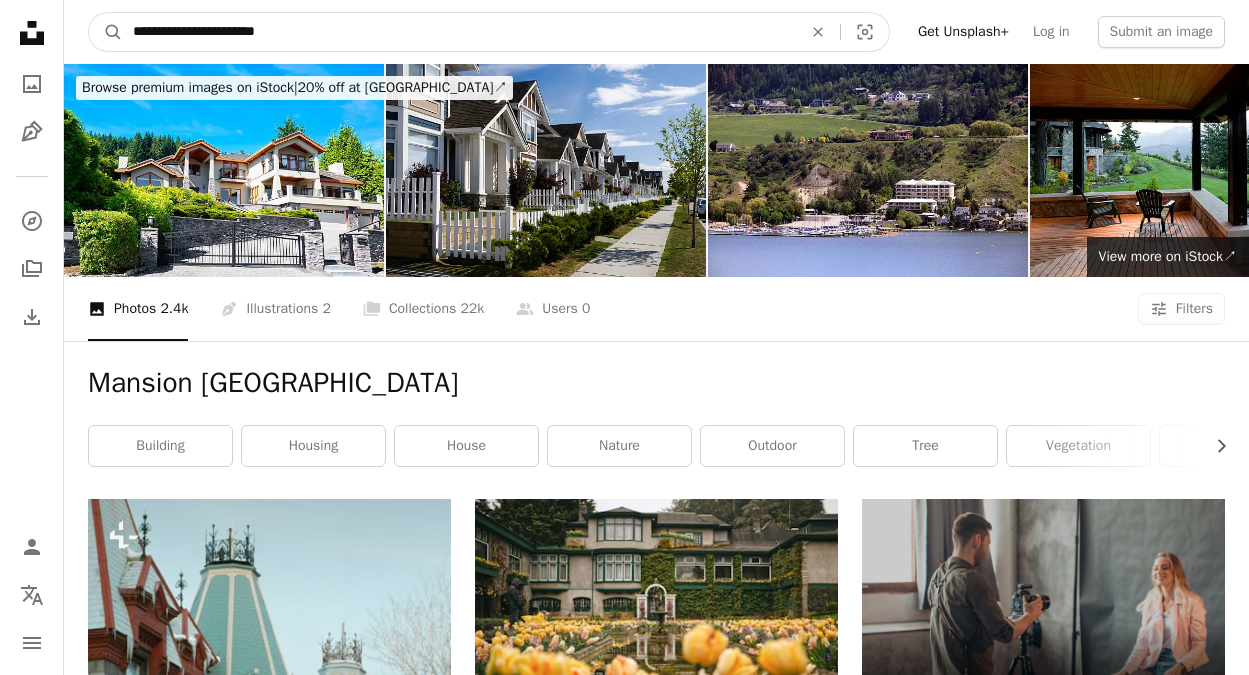 drag, startPoint x: 189, startPoint y: 26, endPoint x: -7, endPoint y: 26, distance: 196 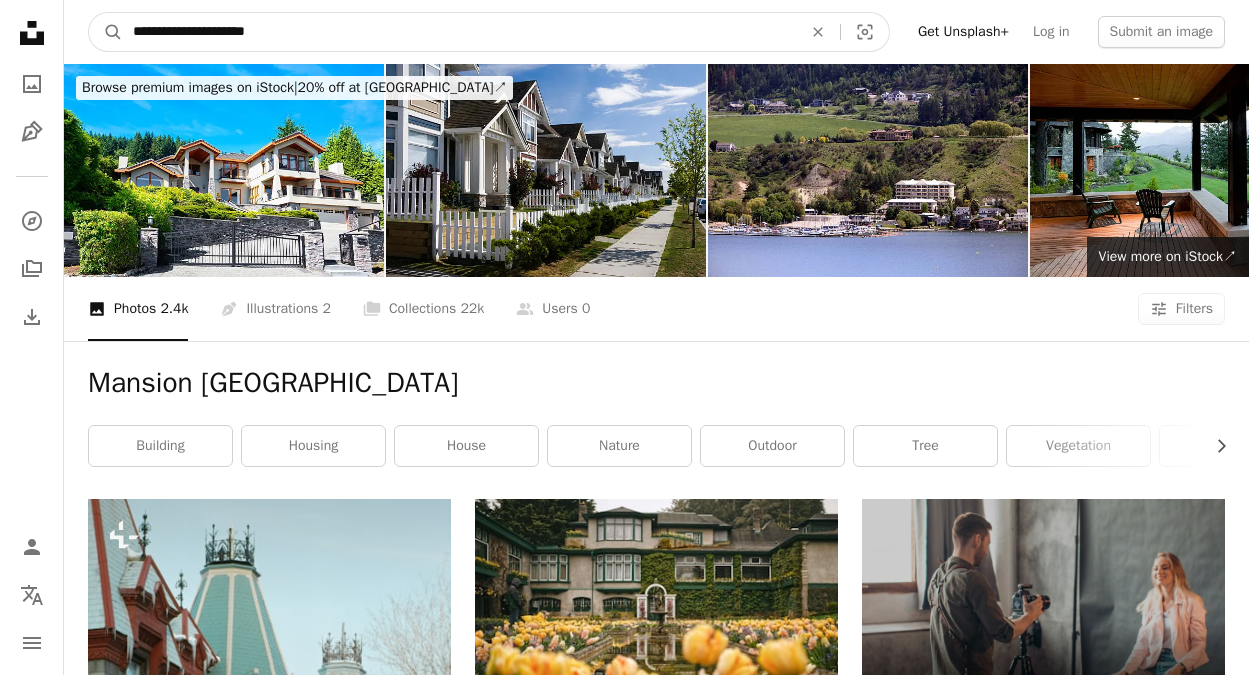type on "**********" 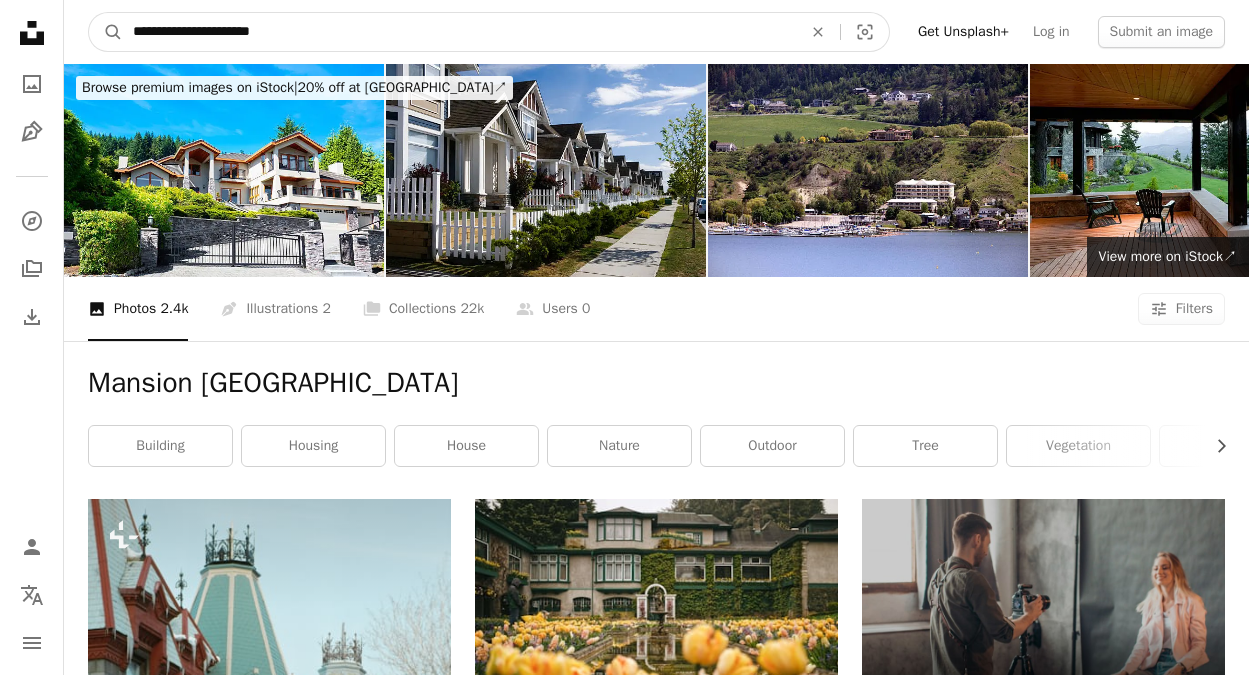 click on "A magnifying glass" at bounding box center (106, 32) 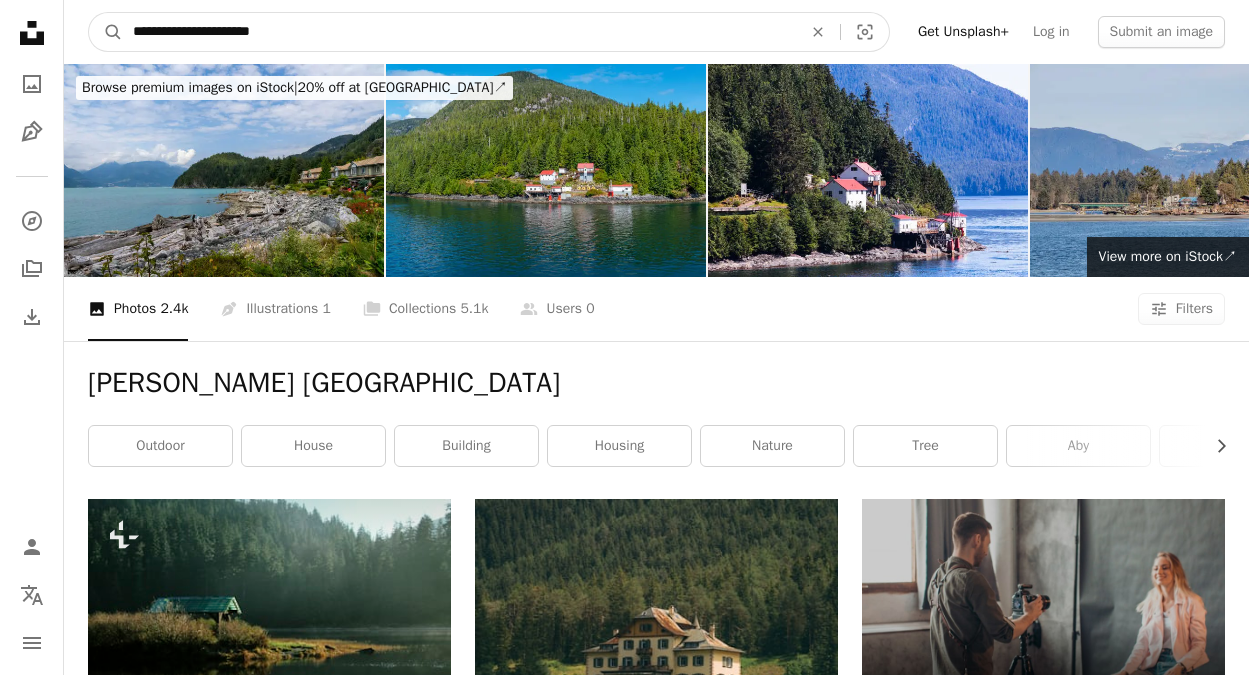 click on "**********" at bounding box center [459, 32] 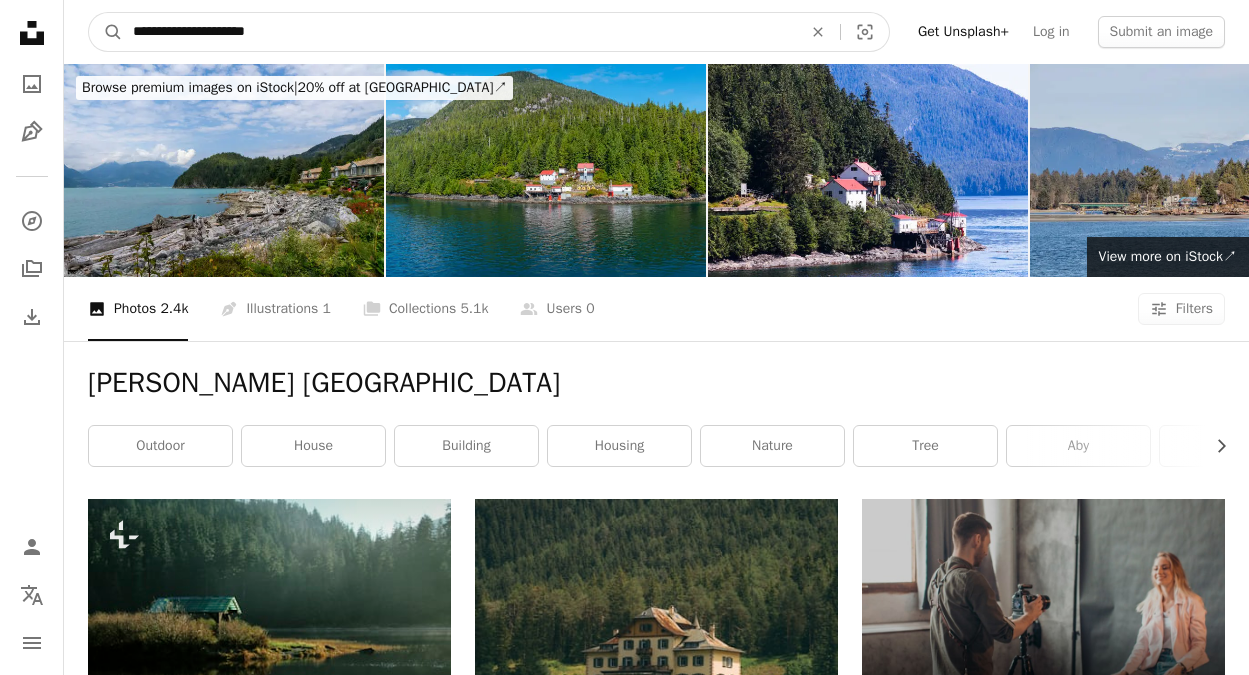 type on "**********" 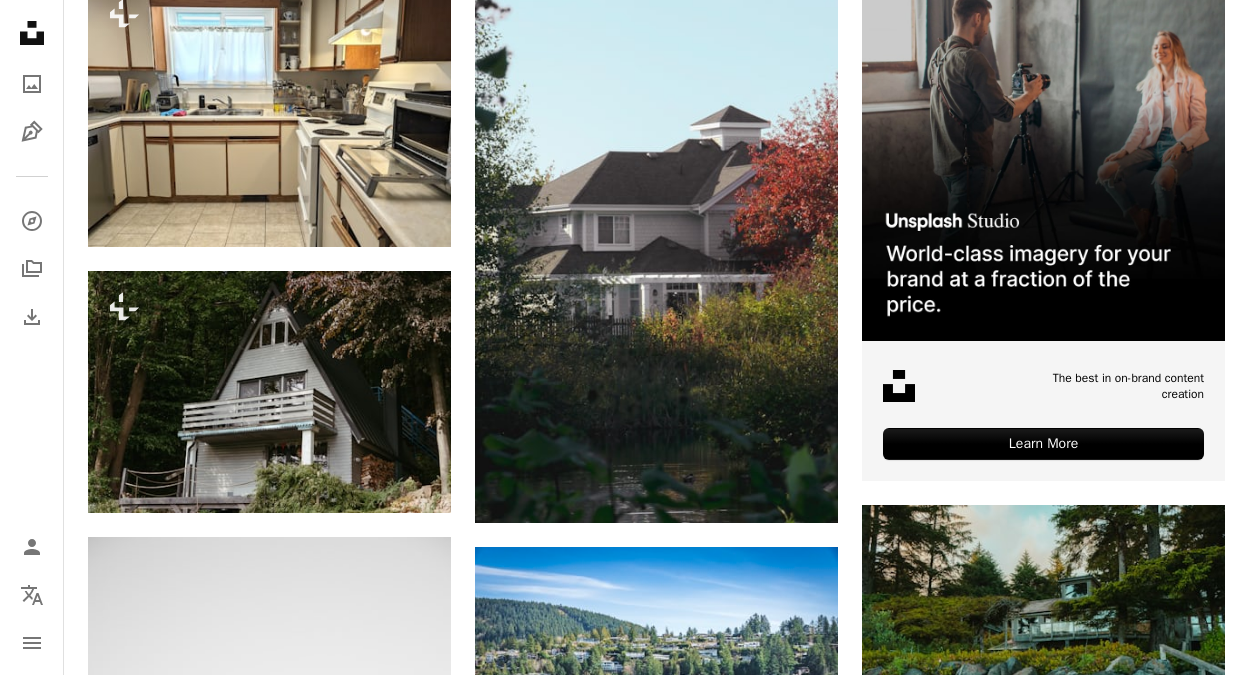 scroll, scrollTop: 0, scrollLeft: 0, axis: both 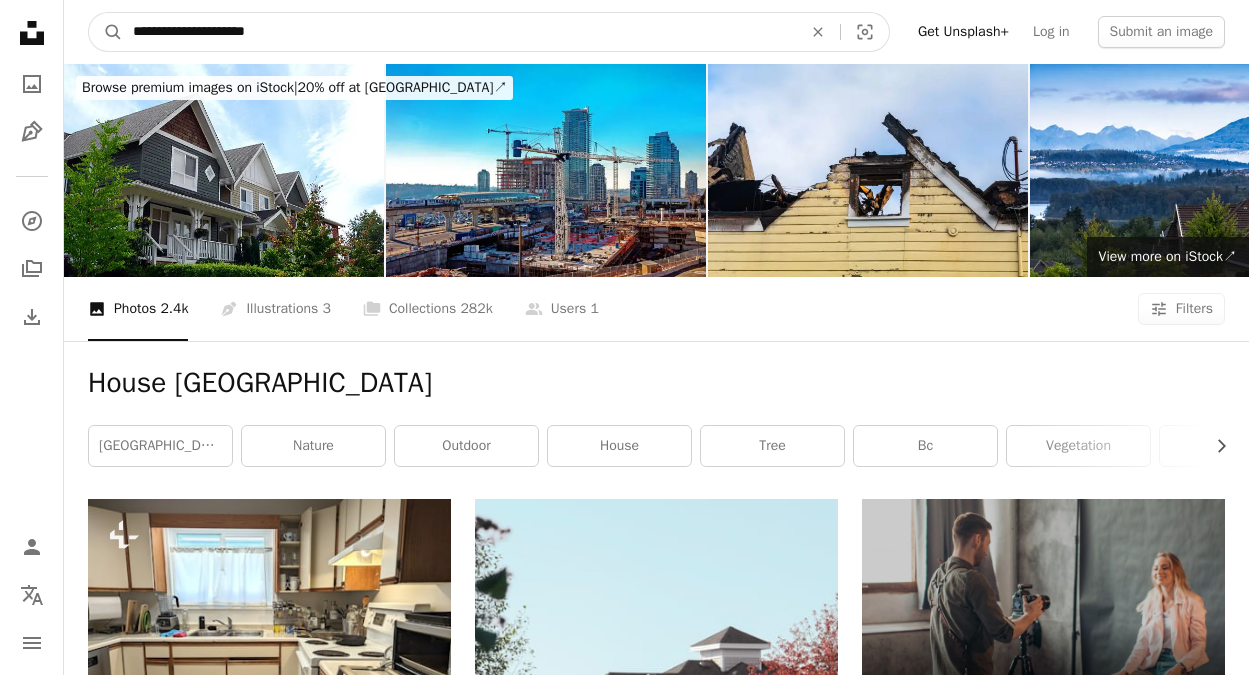 drag, startPoint x: 310, startPoint y: 33, endPoint x: -151, endPoint y: 13, distance: 461.43362 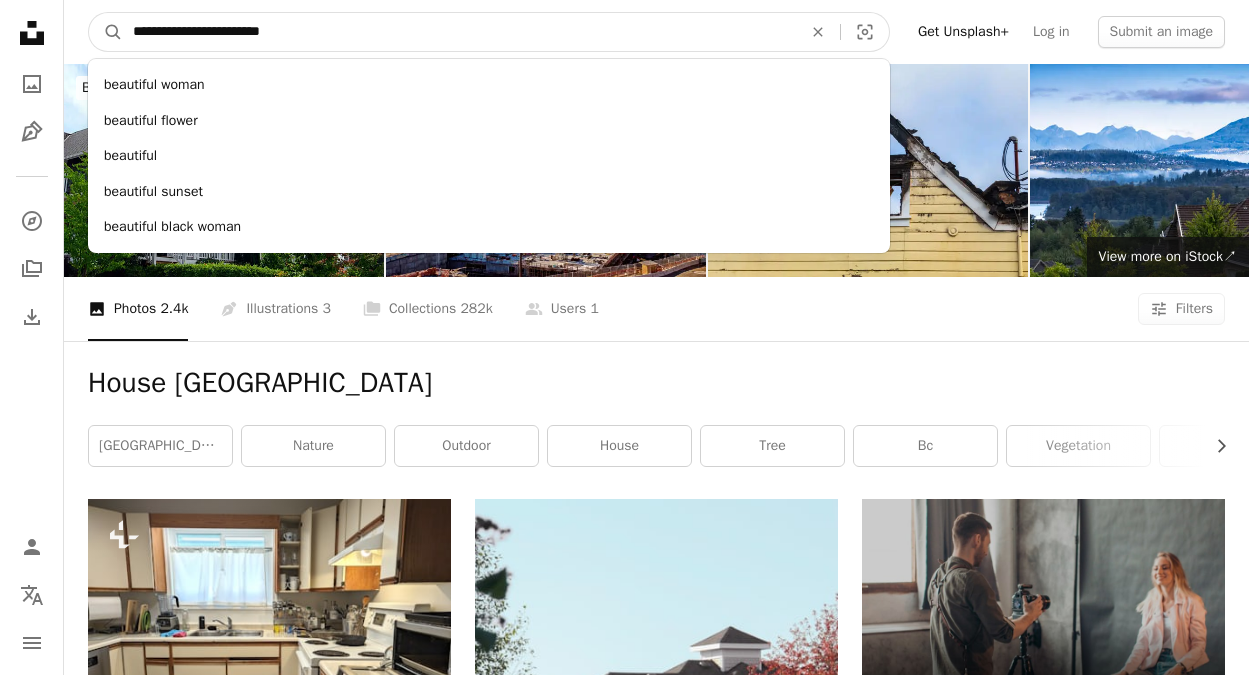 type on "**********" 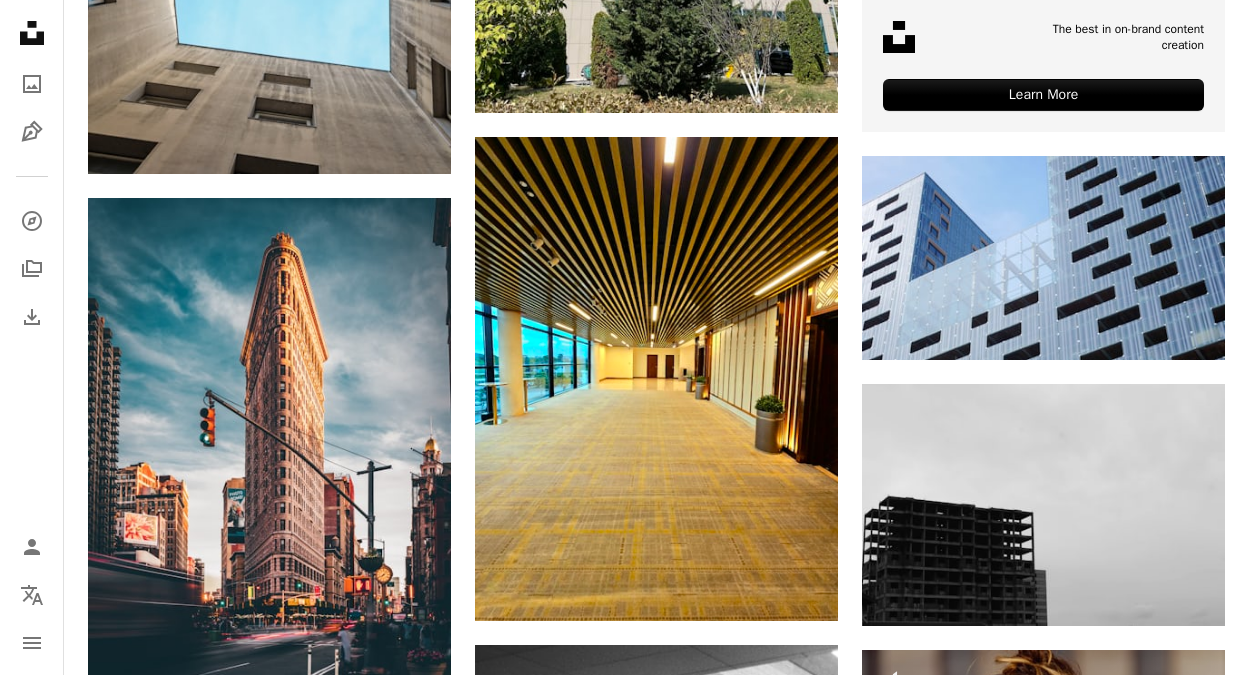 scroll, scrollTop: 903, scrollLeft: 0, axis: vertical 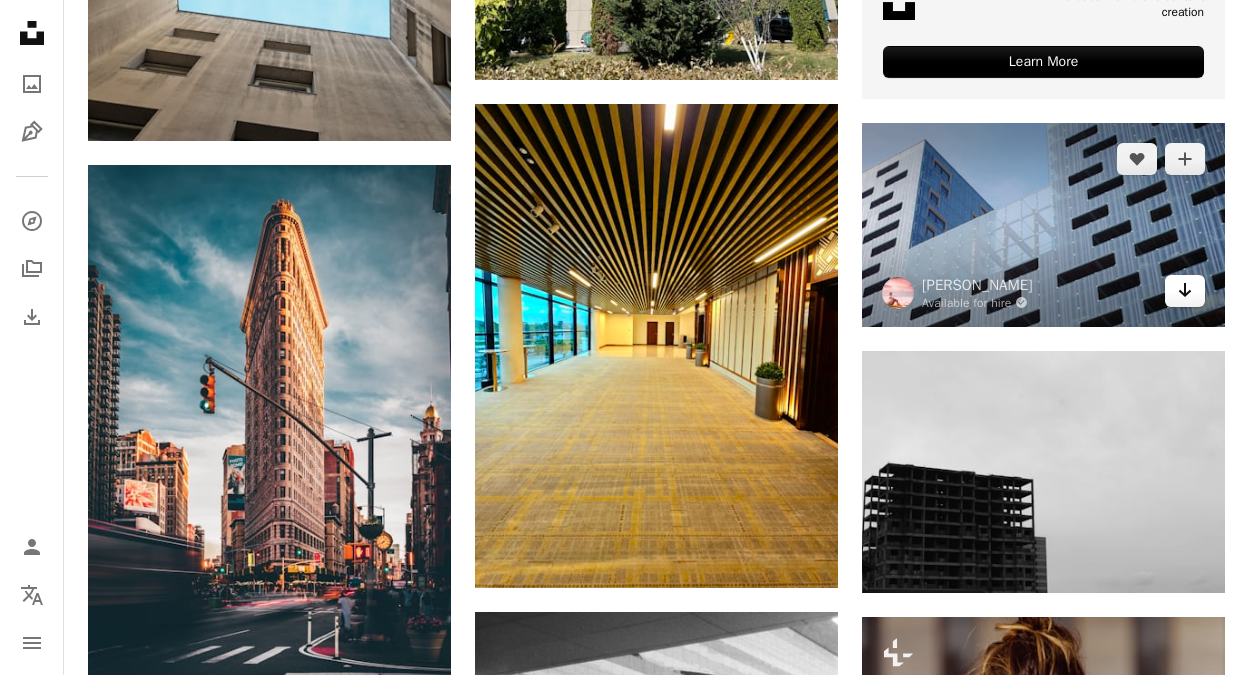 click on "Arrow pointing down" 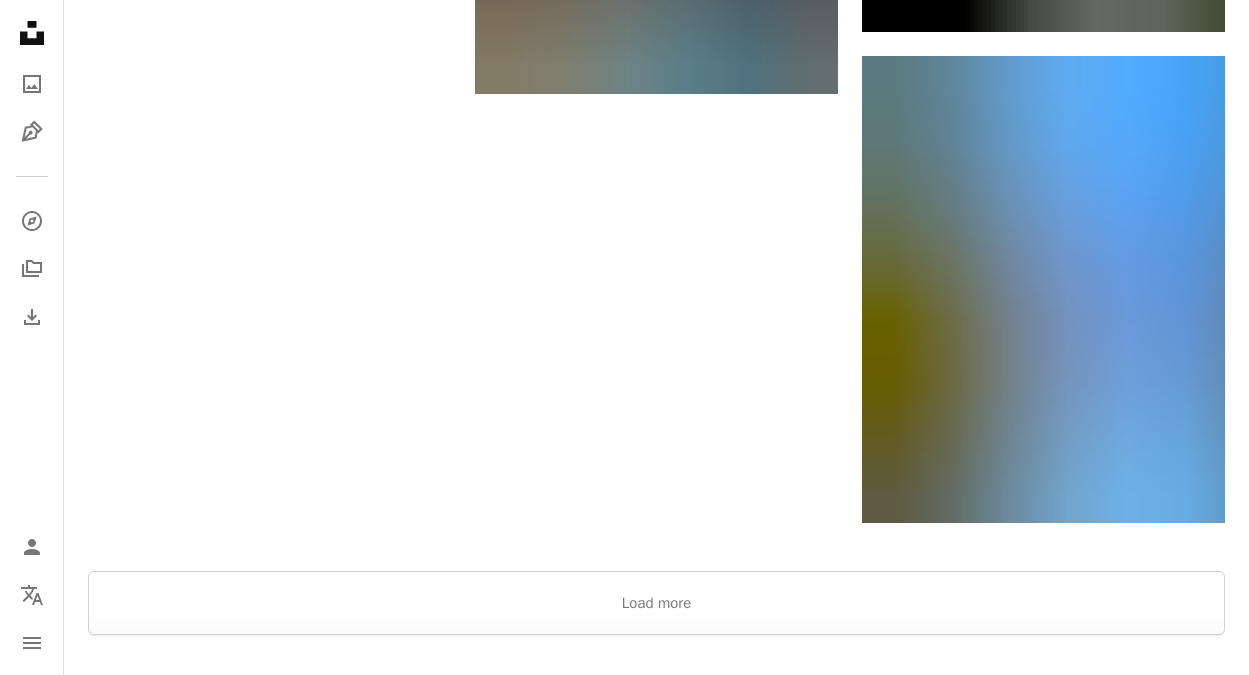 scroll, scrollTop: 3351, scrollLeft: 0, axis: vertical 